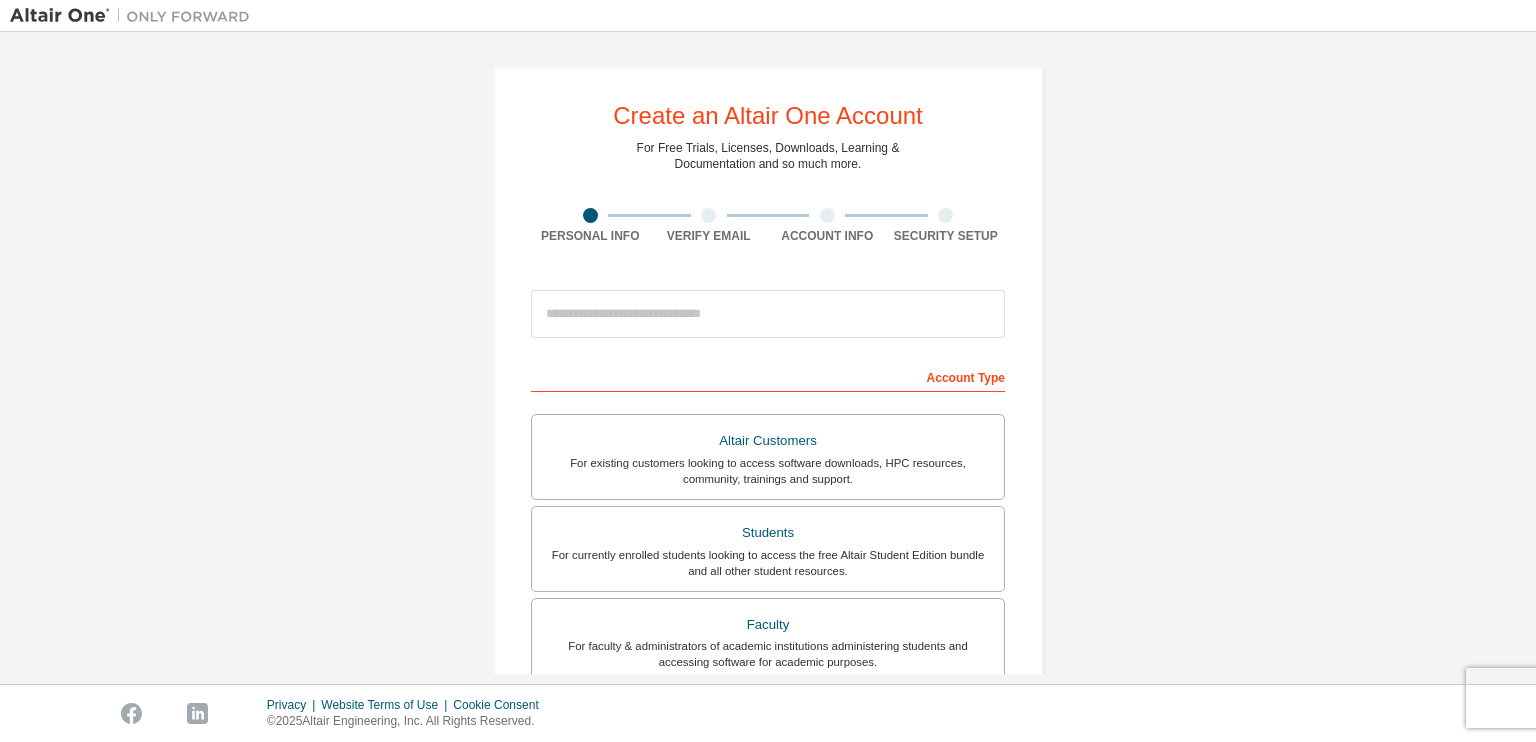 scroll, scrollTop: 0, scrollLeft: 0, axis: both 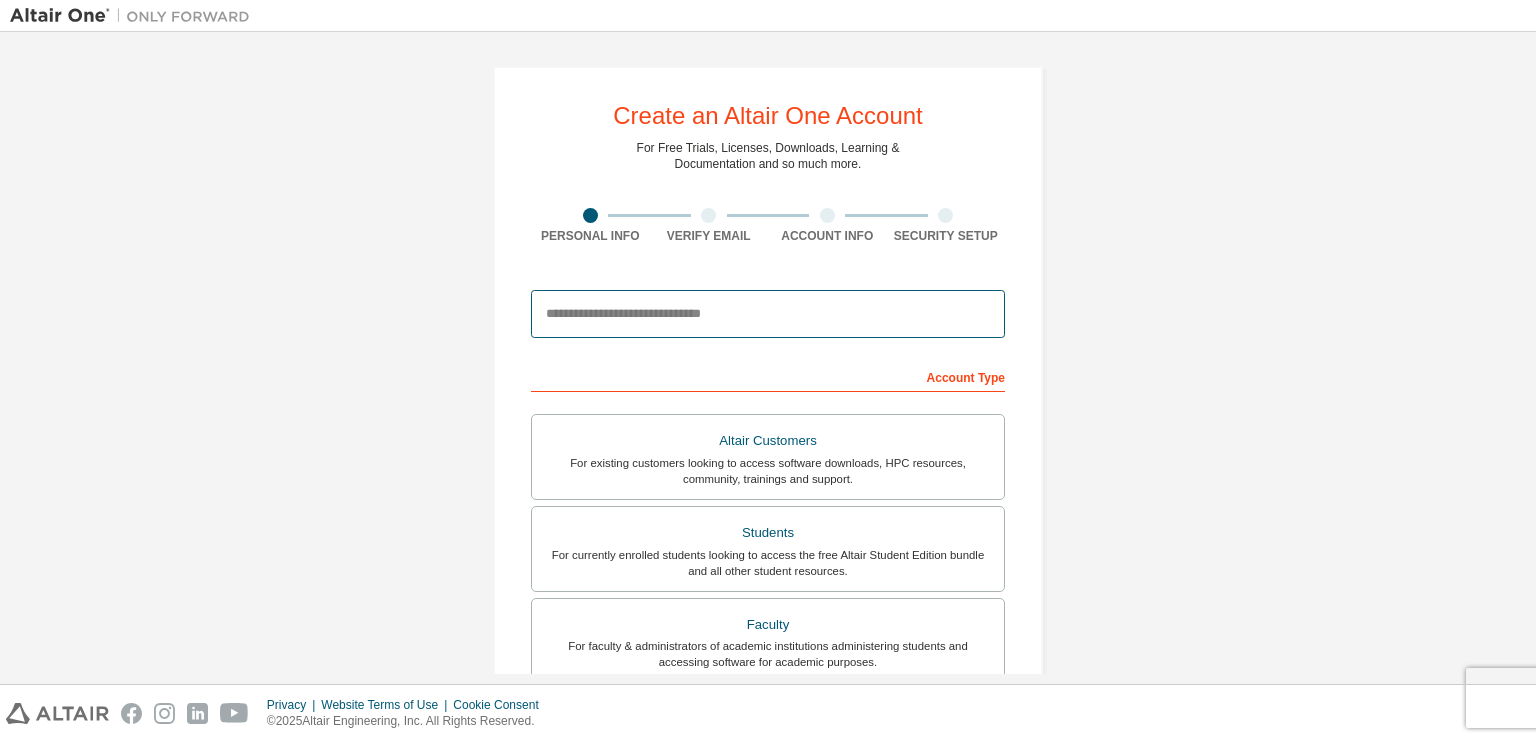 click at bounding box center [768, 314] 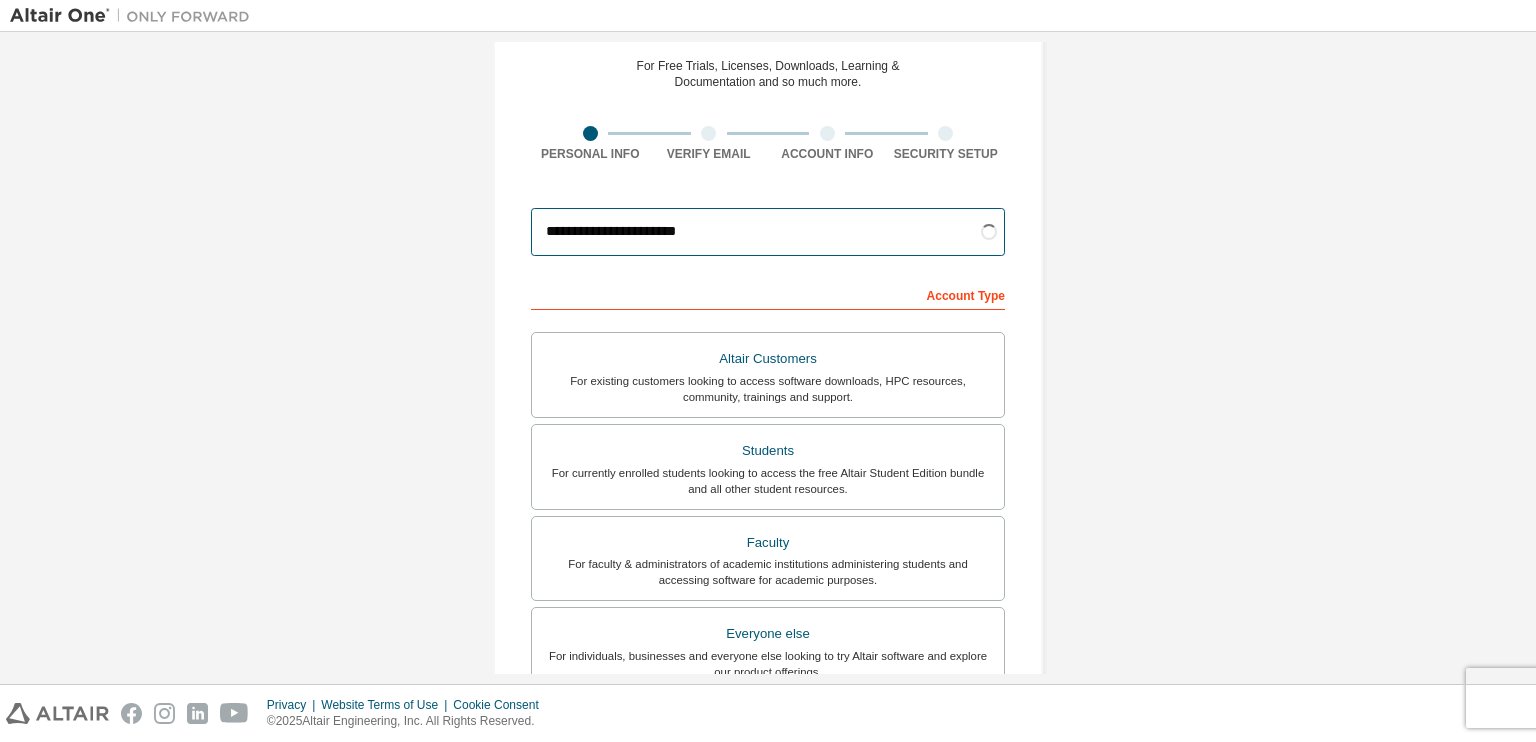scroll, scrollTop: 96, scrollLeft: 0, axis: vertical 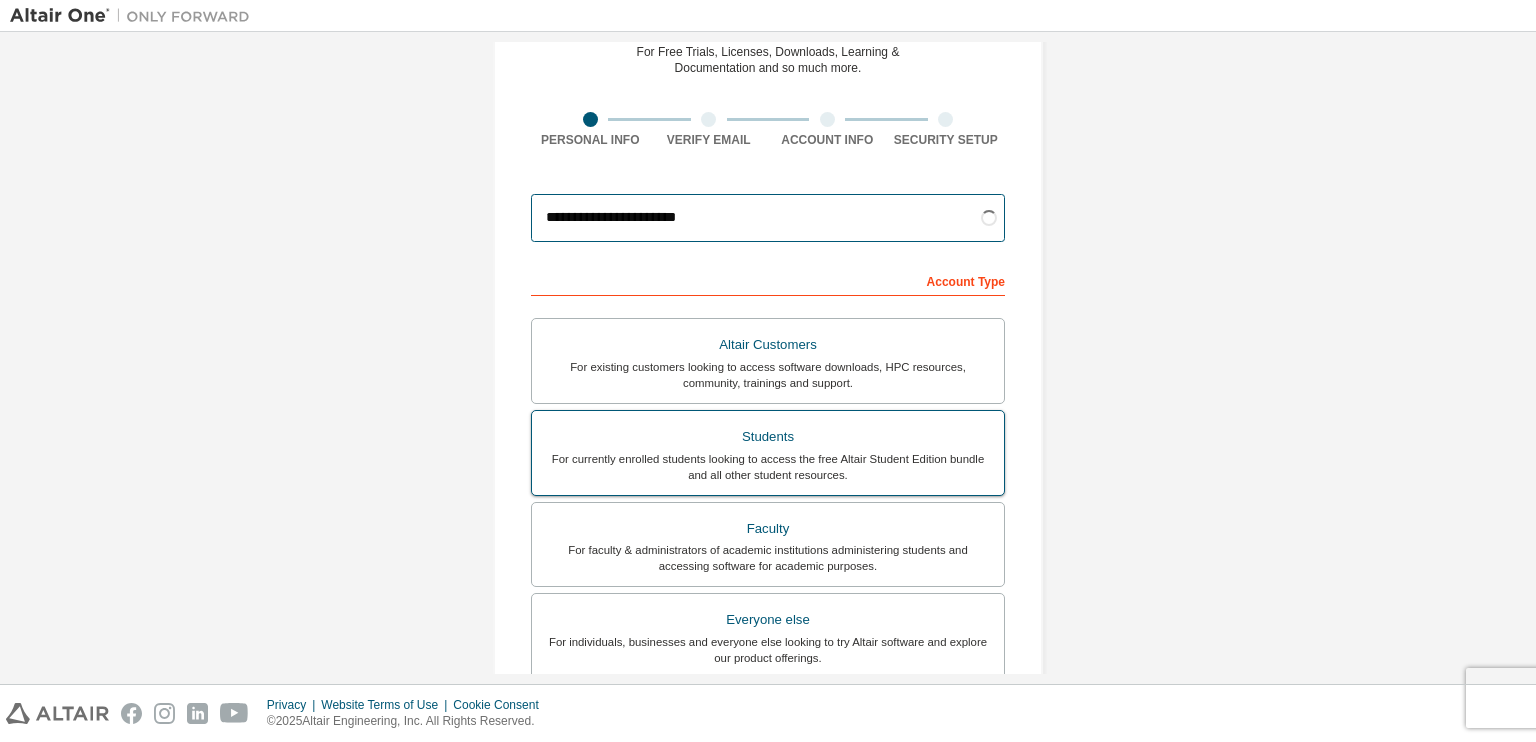 type on "**********" 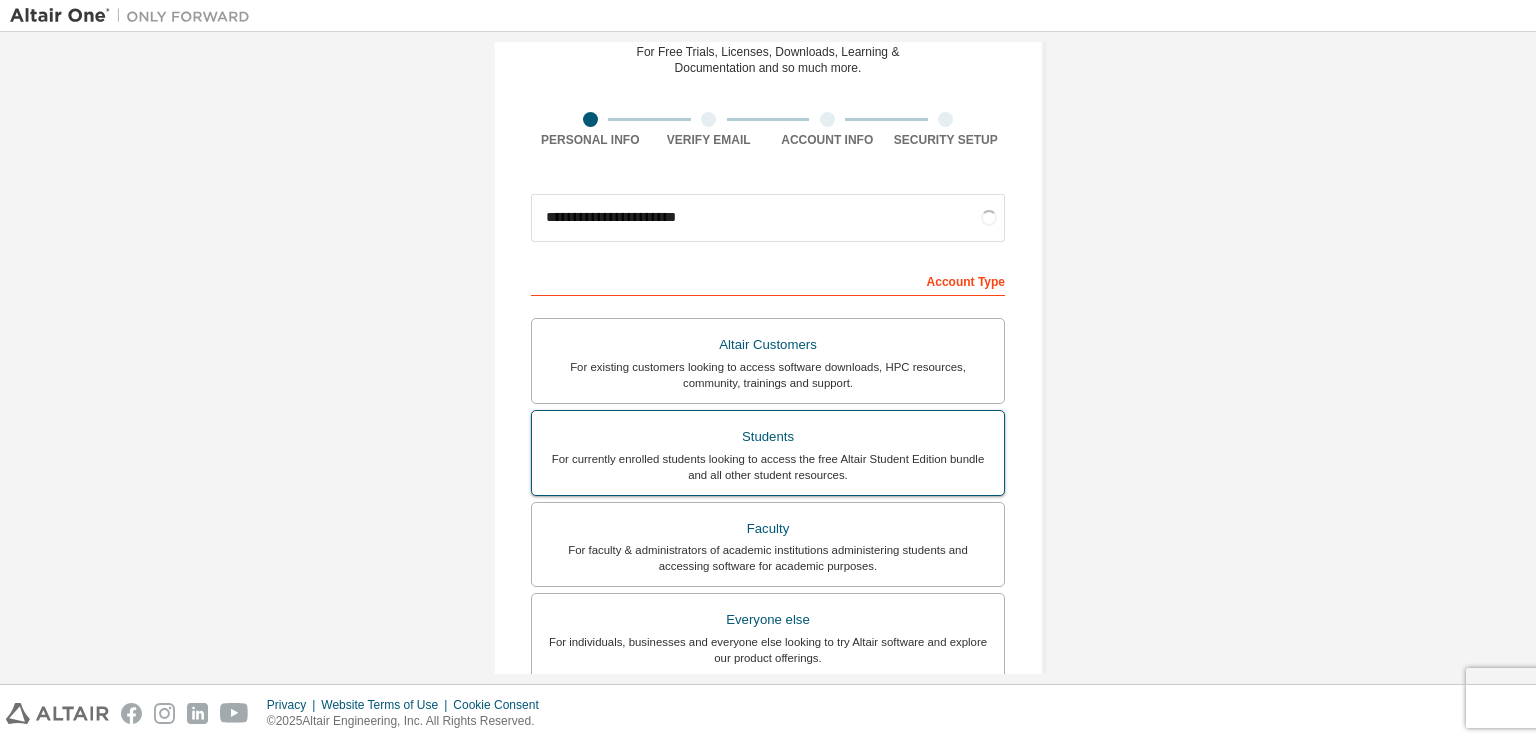 click on "Students" at bounding box center [768, 437] 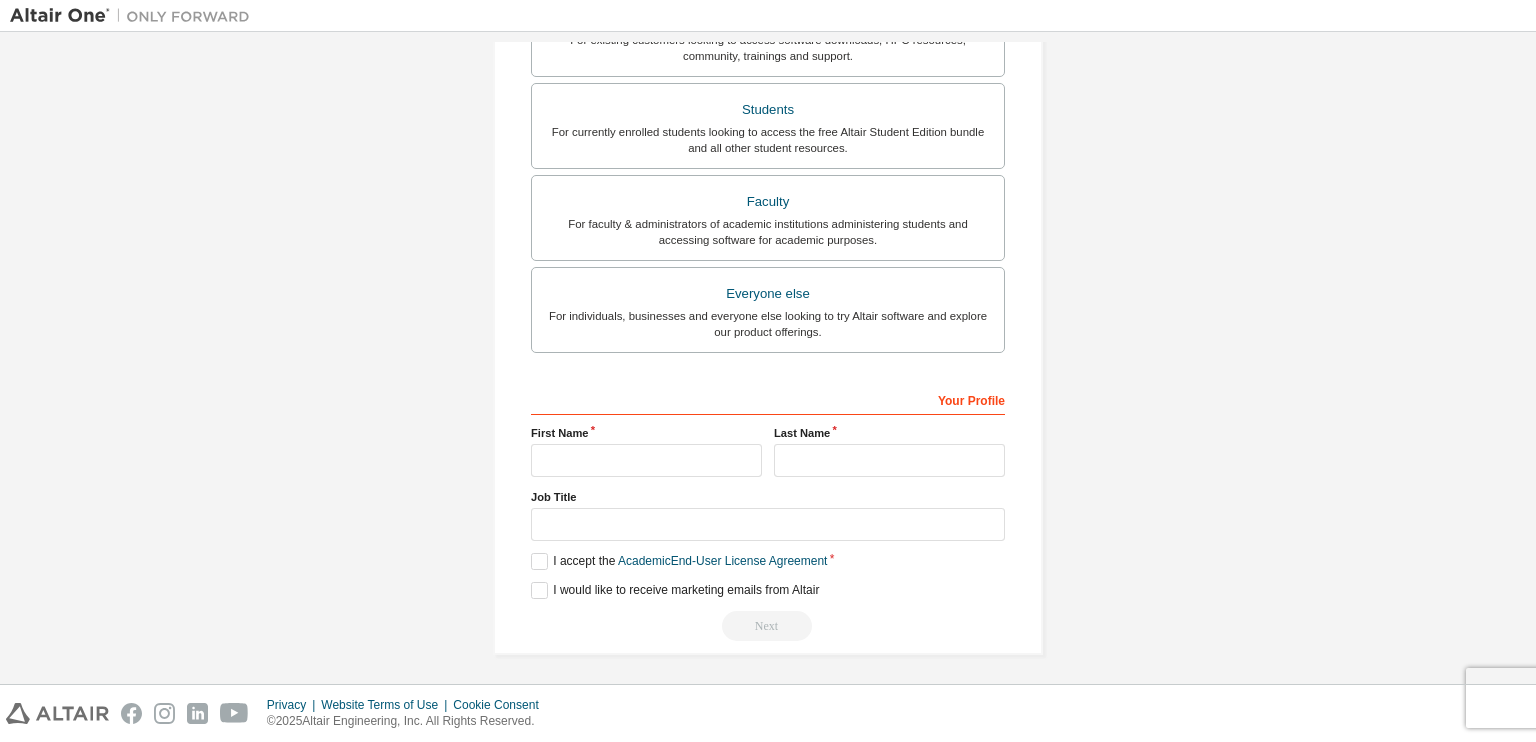 scroll, scrollTop: 491, scrollLeft: 0, axis: vertical 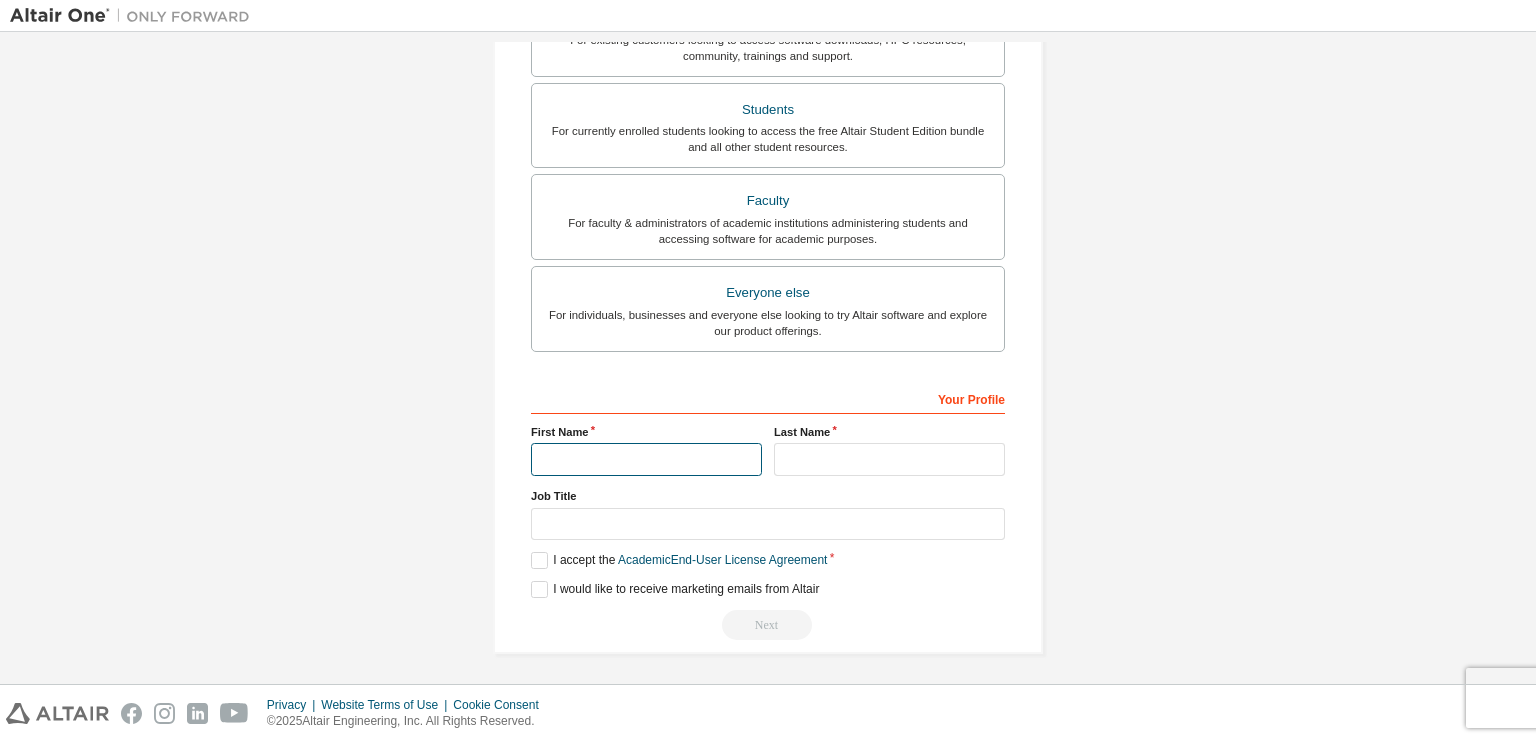 click at bounding box center [646, 459] 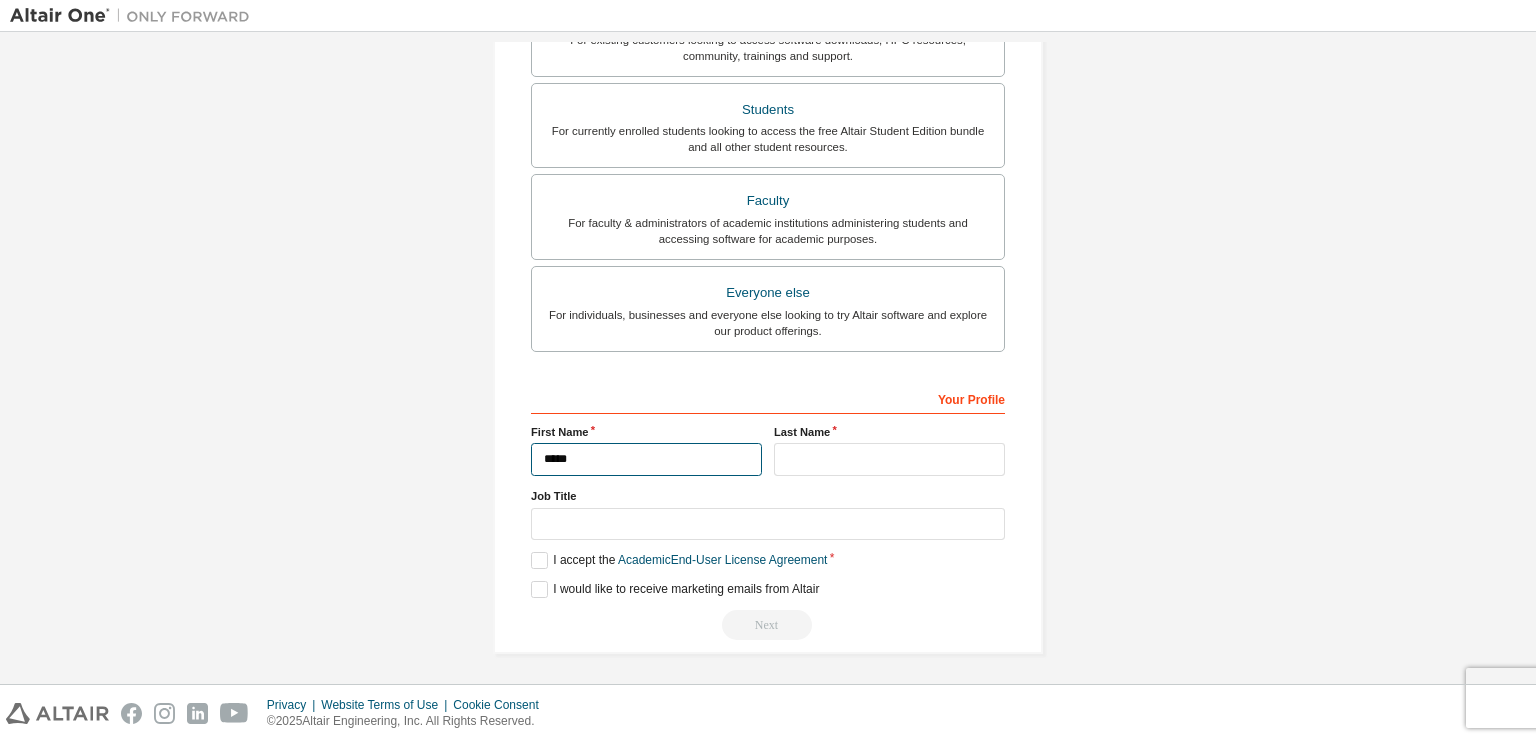 type on "*****" 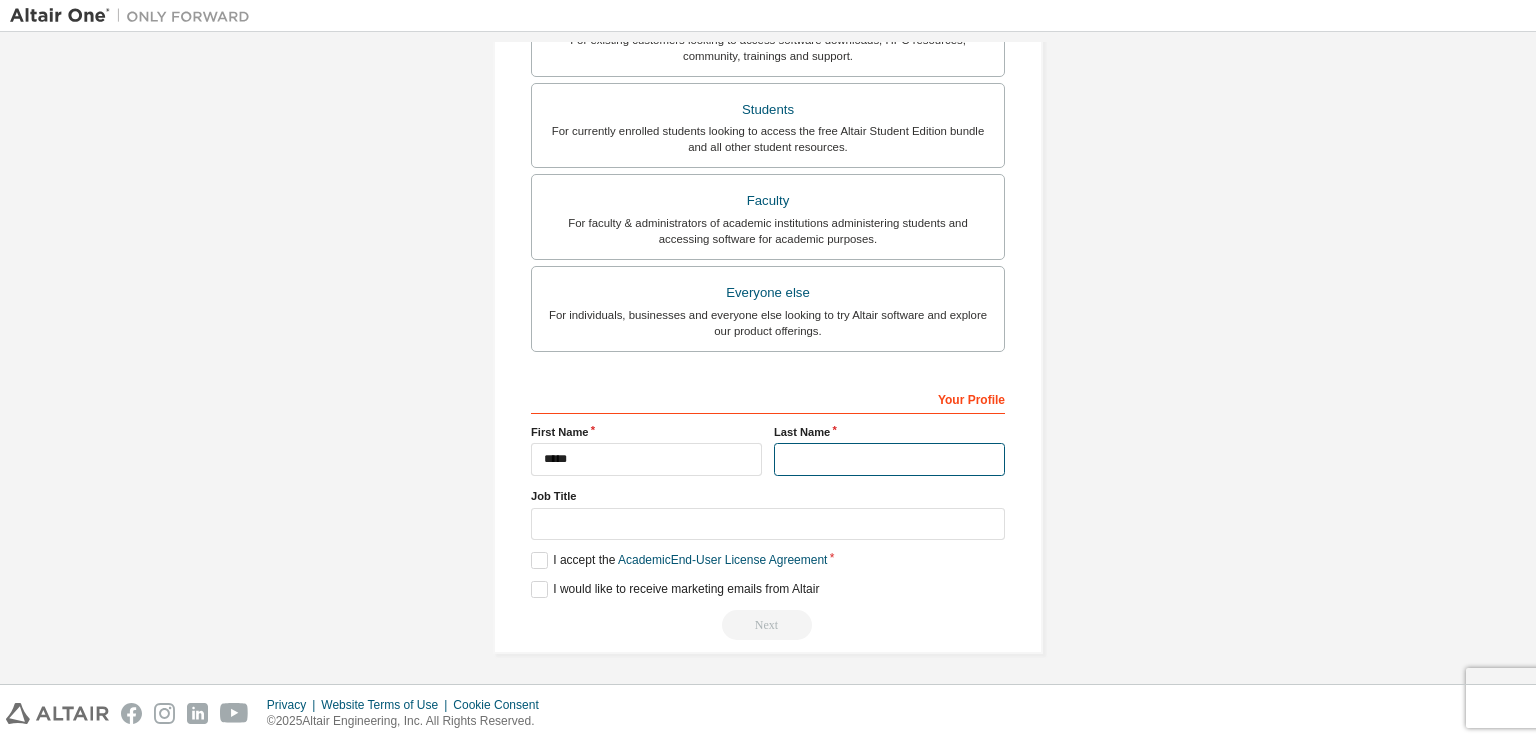 click at bounding box center [889, 459] 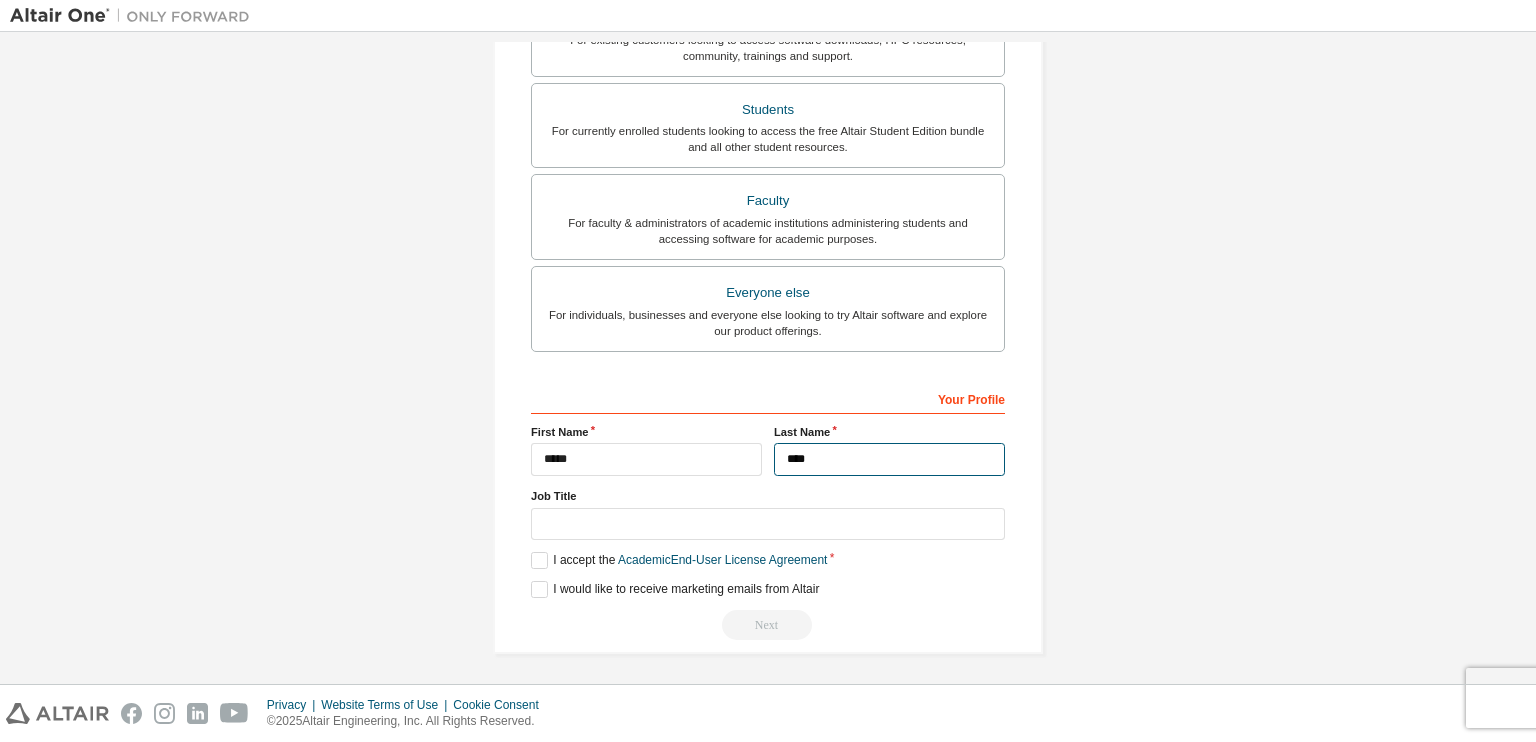type on "****" 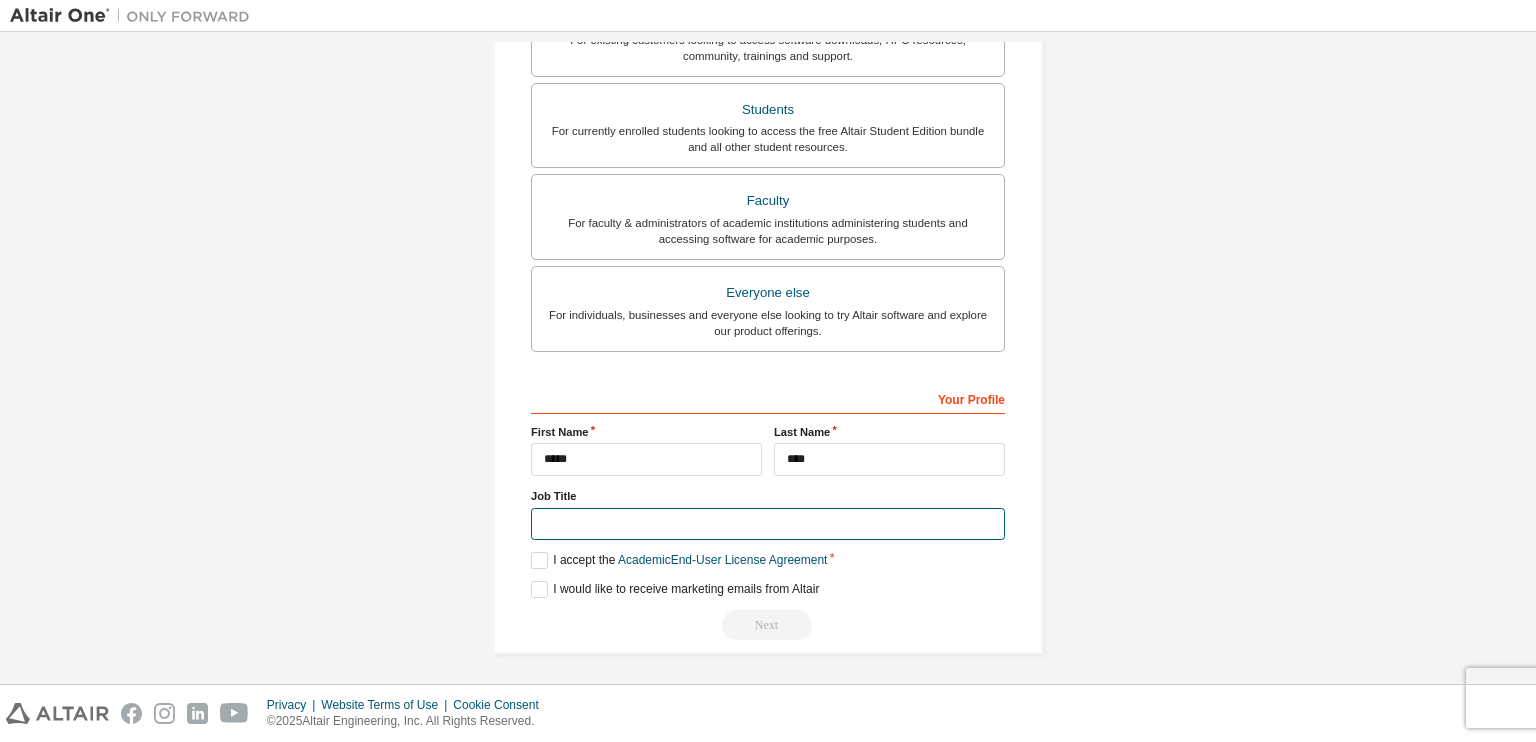 click at bounding box center (768, 524) 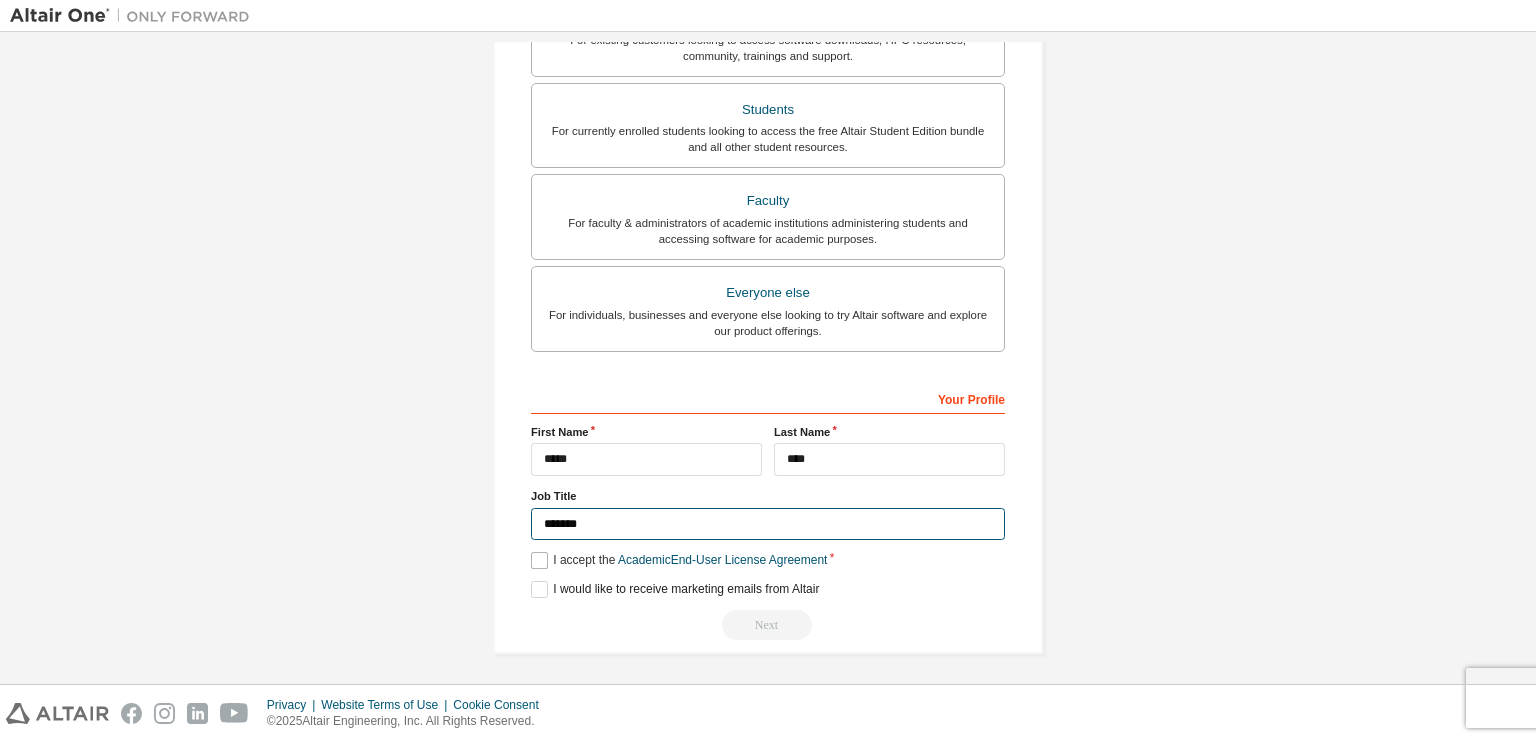 type on "*******" 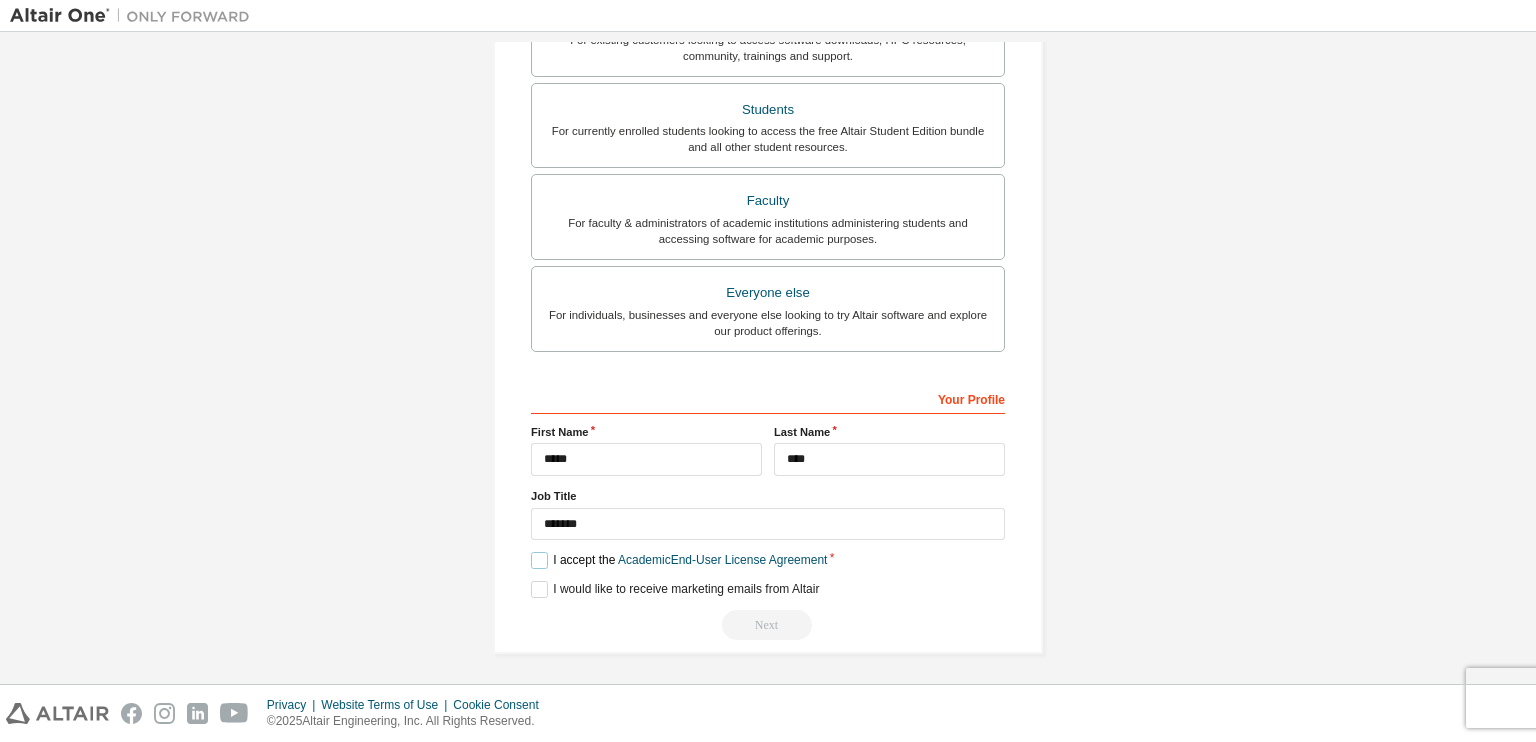 click on "I accept the   Academic   End-User License Agreement" at bounding box center (679, 560) 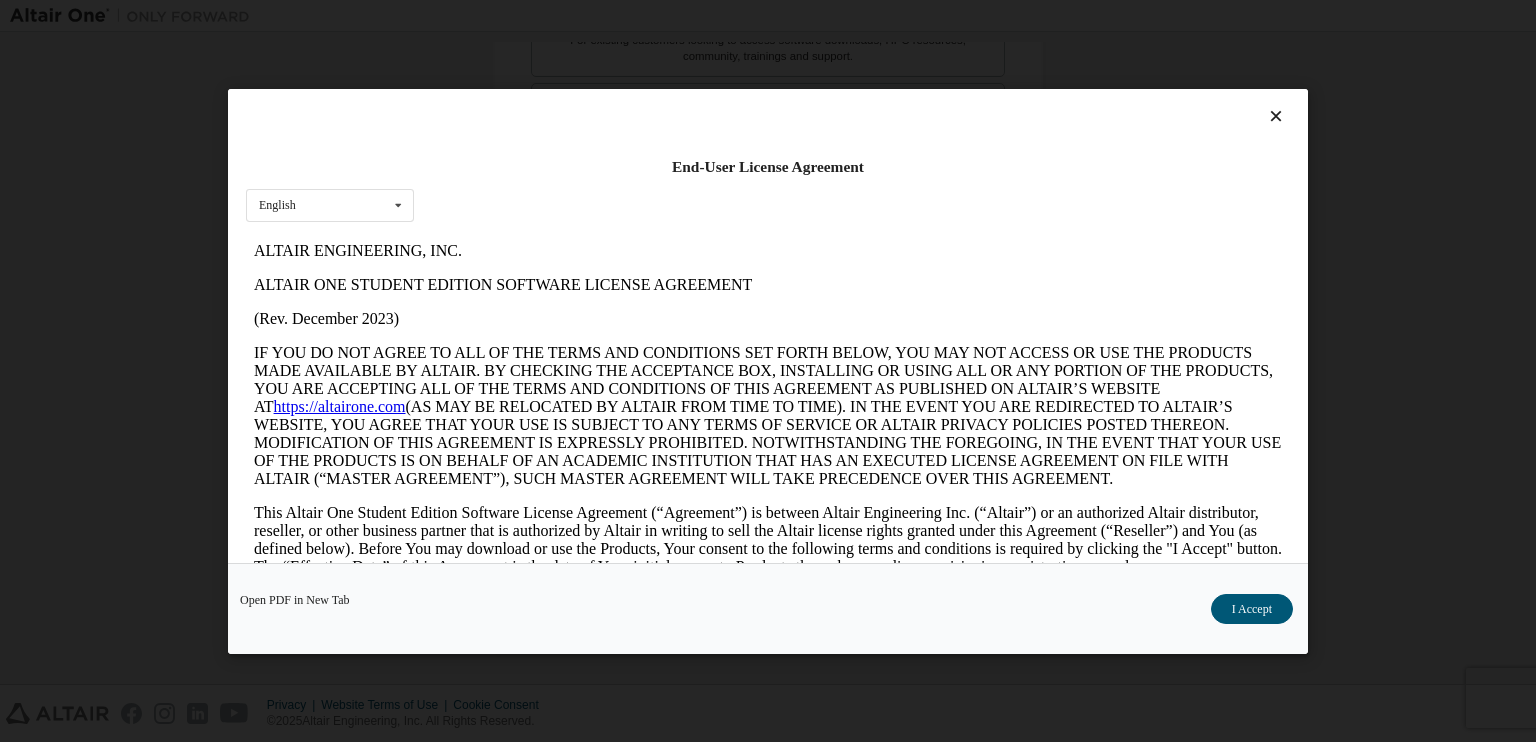 scroll, scrollTop: 0, scrollLeft: 0, axis: both 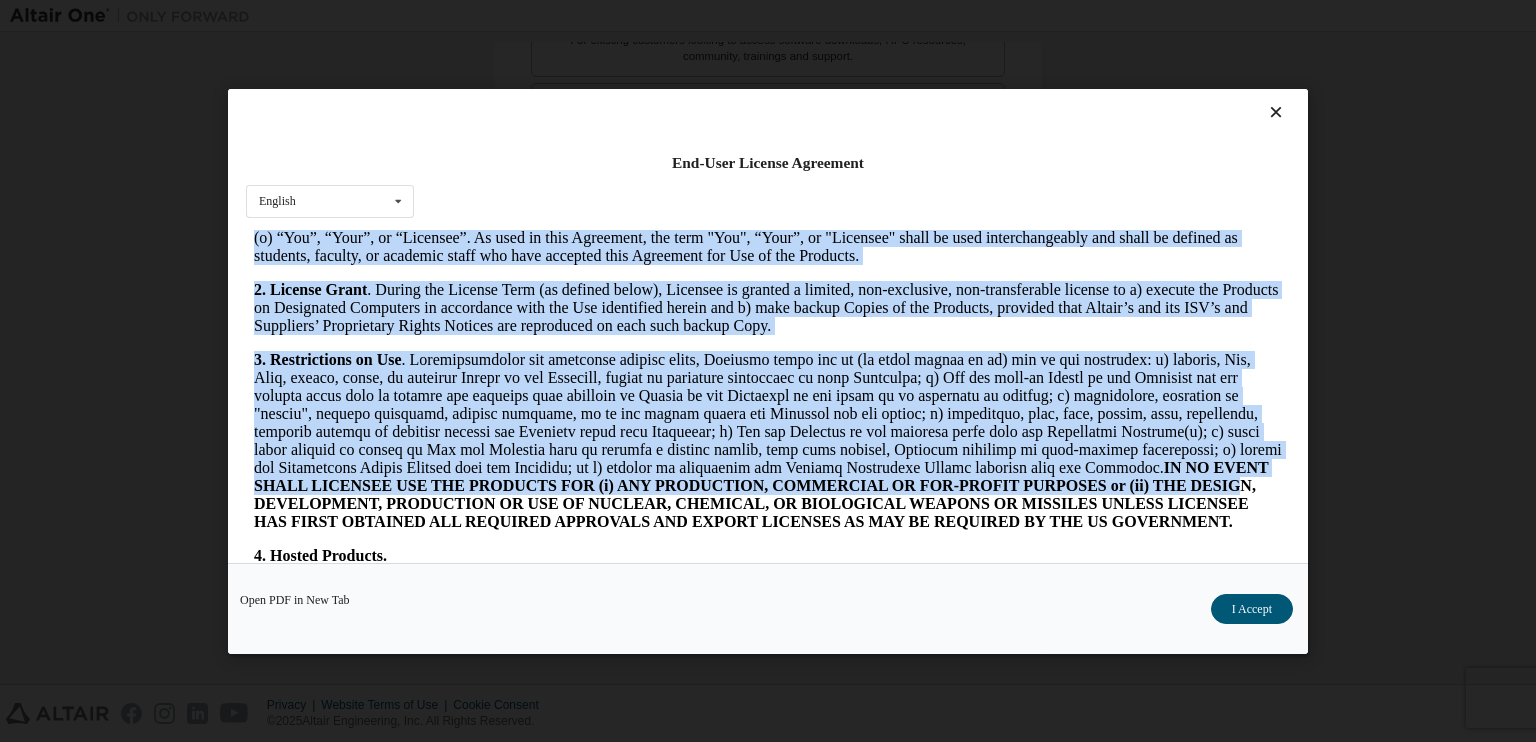 drag, startPoint x: 1511, startPoint y: 830, endPoint x: 1239, endPoint y: 603, distance: 354.27814 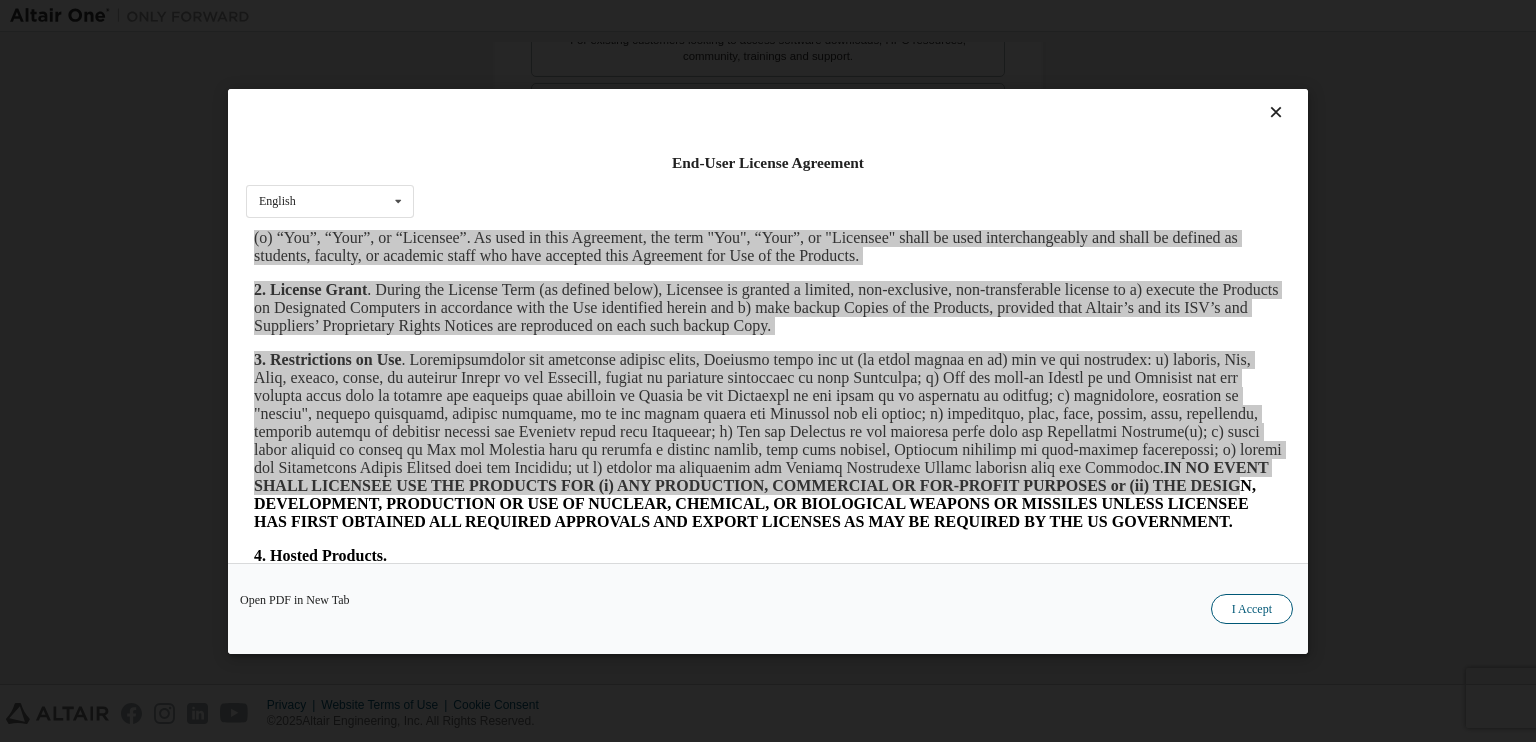 click on "I Accept" at bounding box center (1252, 608) 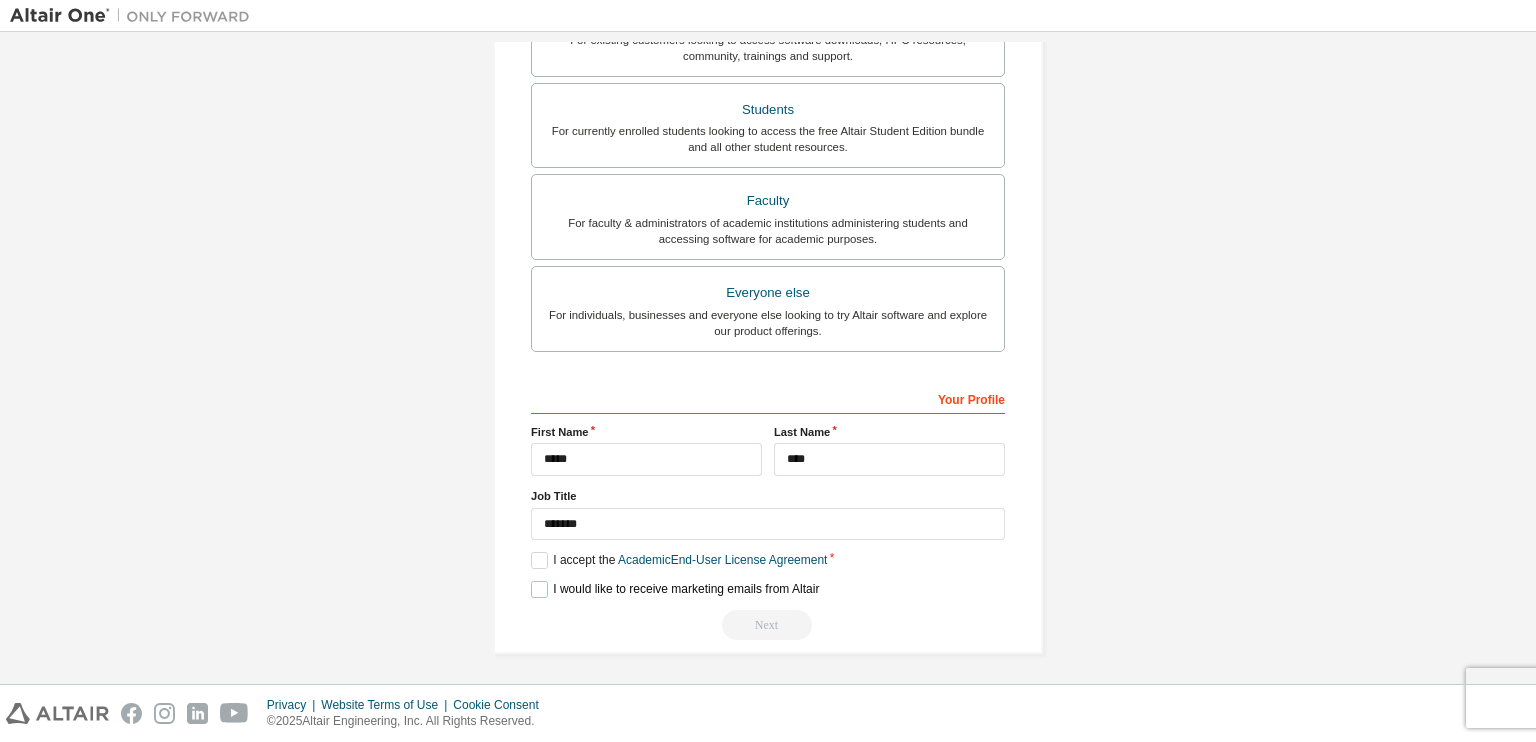 click on "I would like to receive marketing emails from Altair" at bounding box center [675, 589] 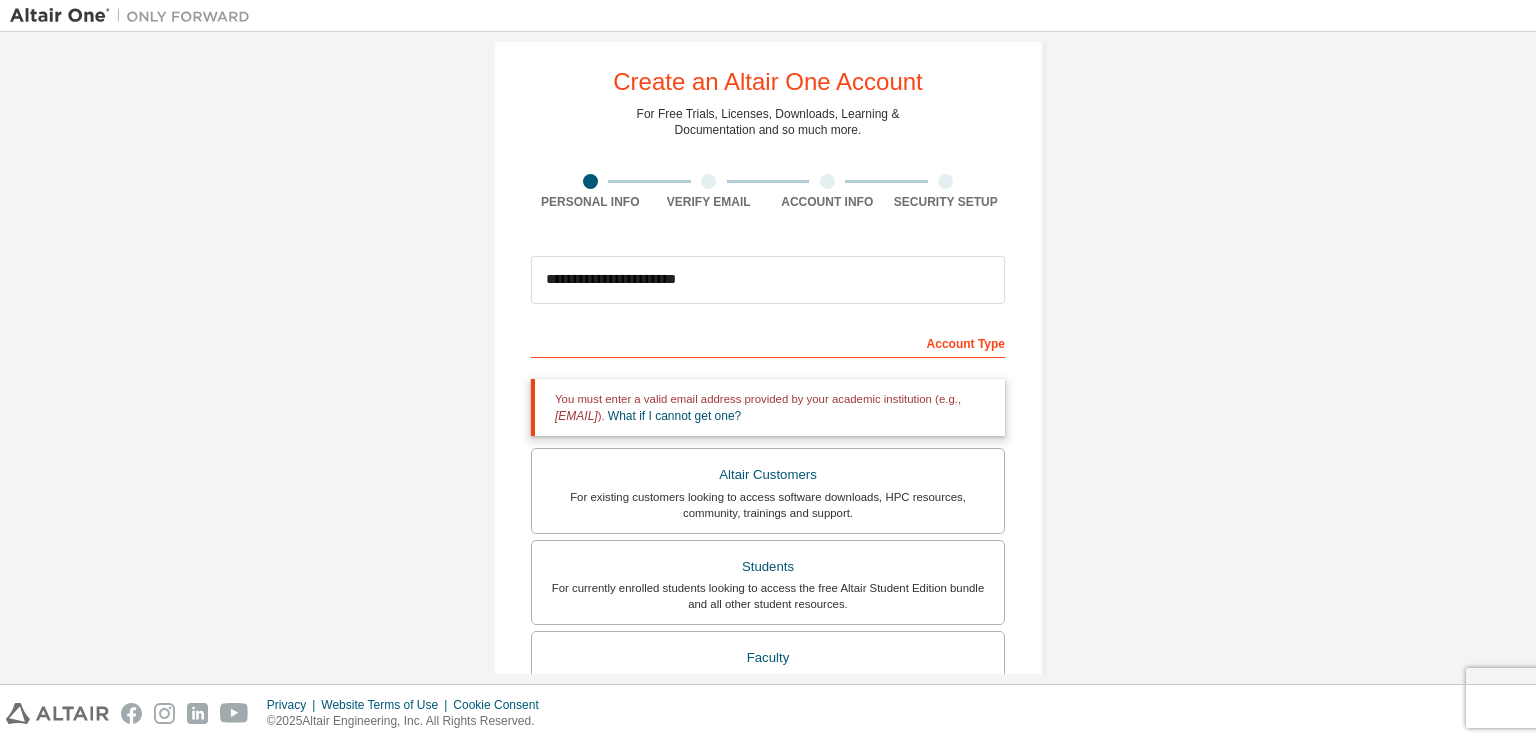 scroll, scrollTop: 491, scrollLeft: 0, axis: vertical 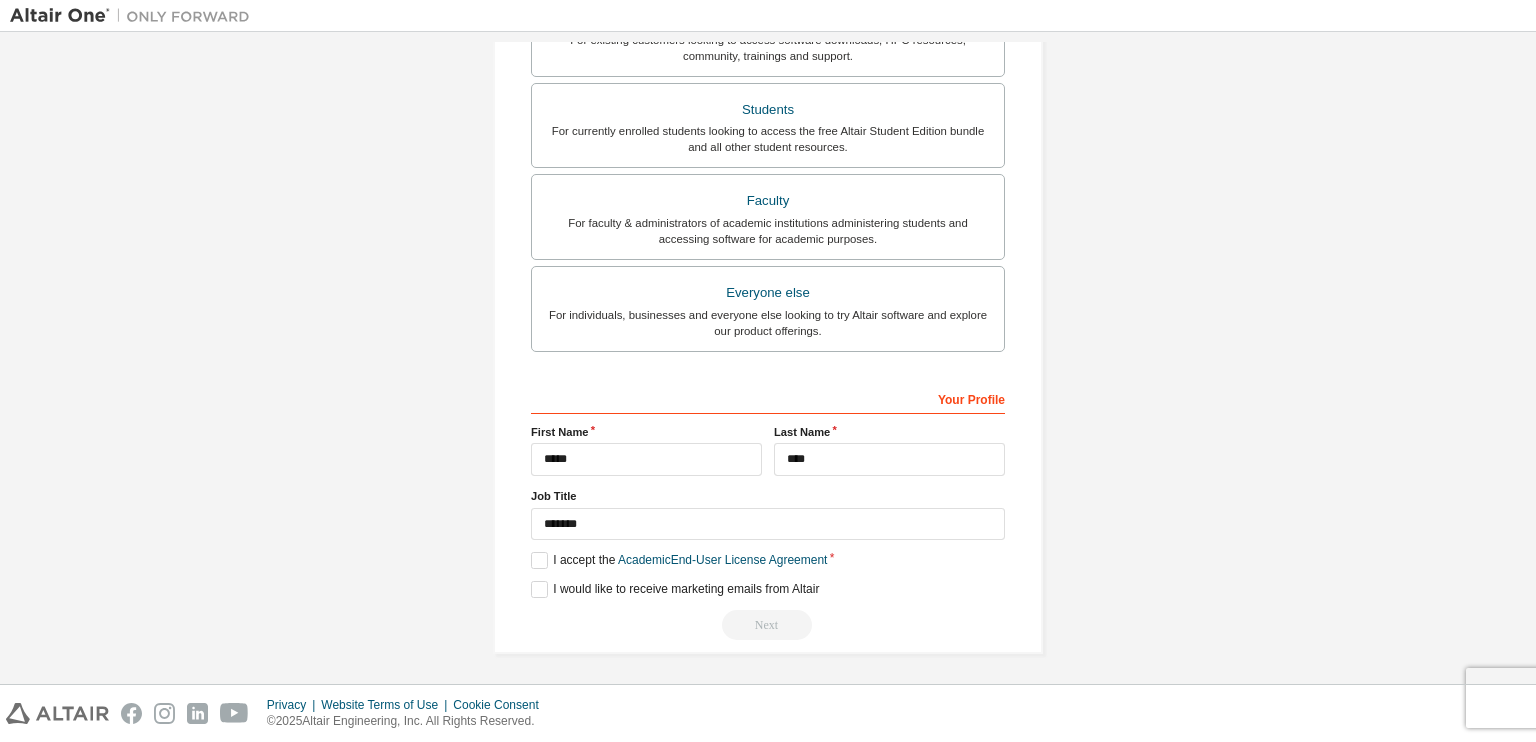 drag, startPoint x: 755, startPoint y: 637, endPoint x: 776, endPoint y: 617, distance: 29 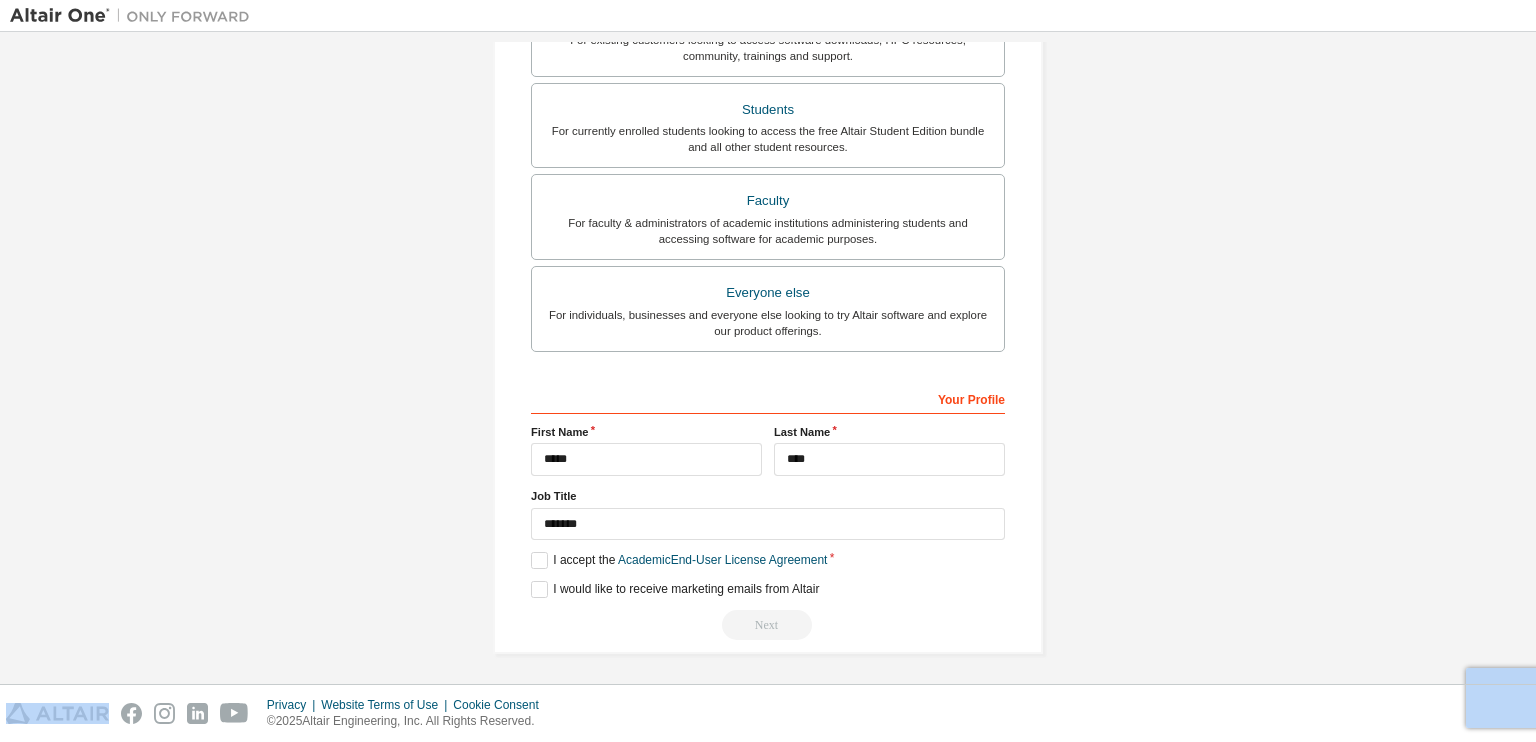 click on "Next" at bounding box center (768, 625) 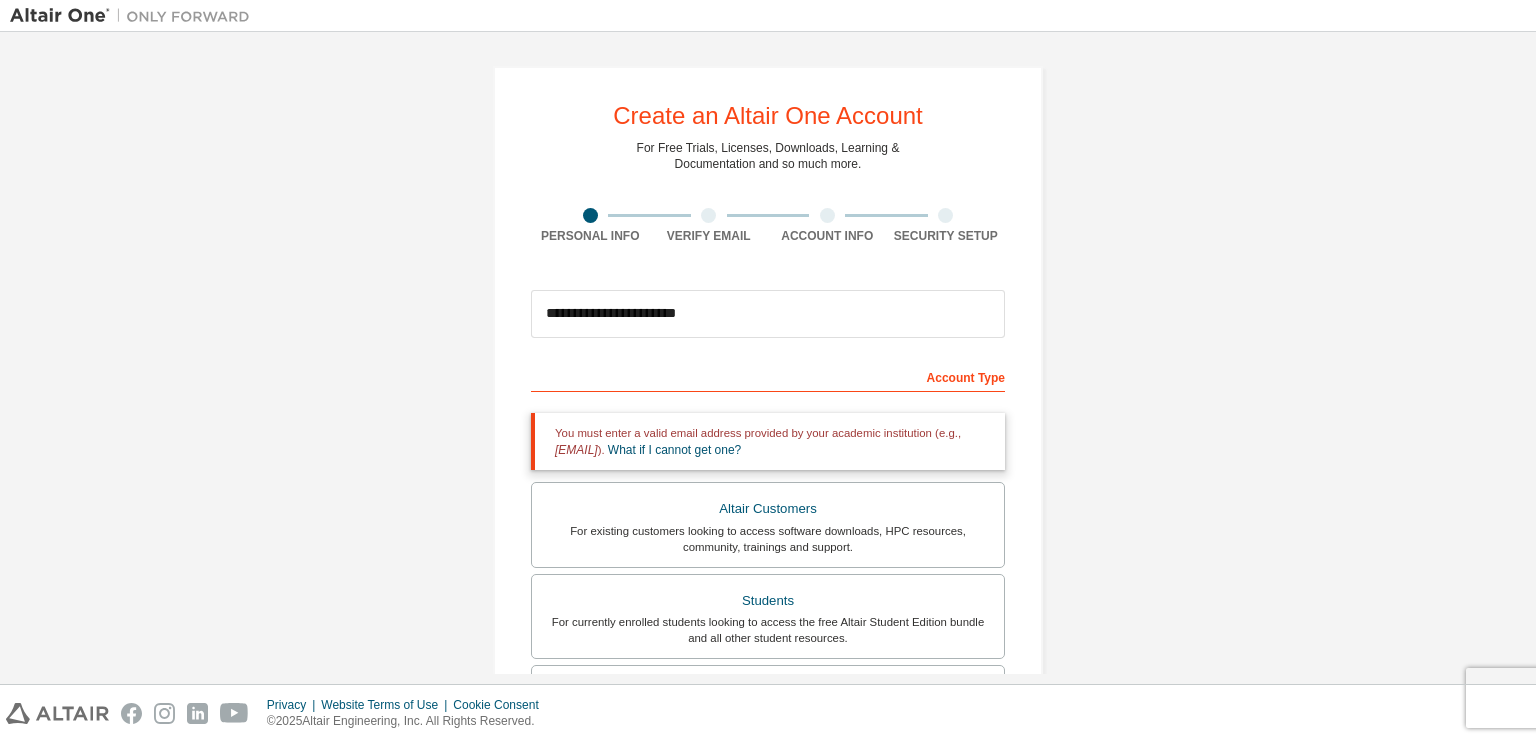 click on "Account Type" at bounding box center [768, 376] 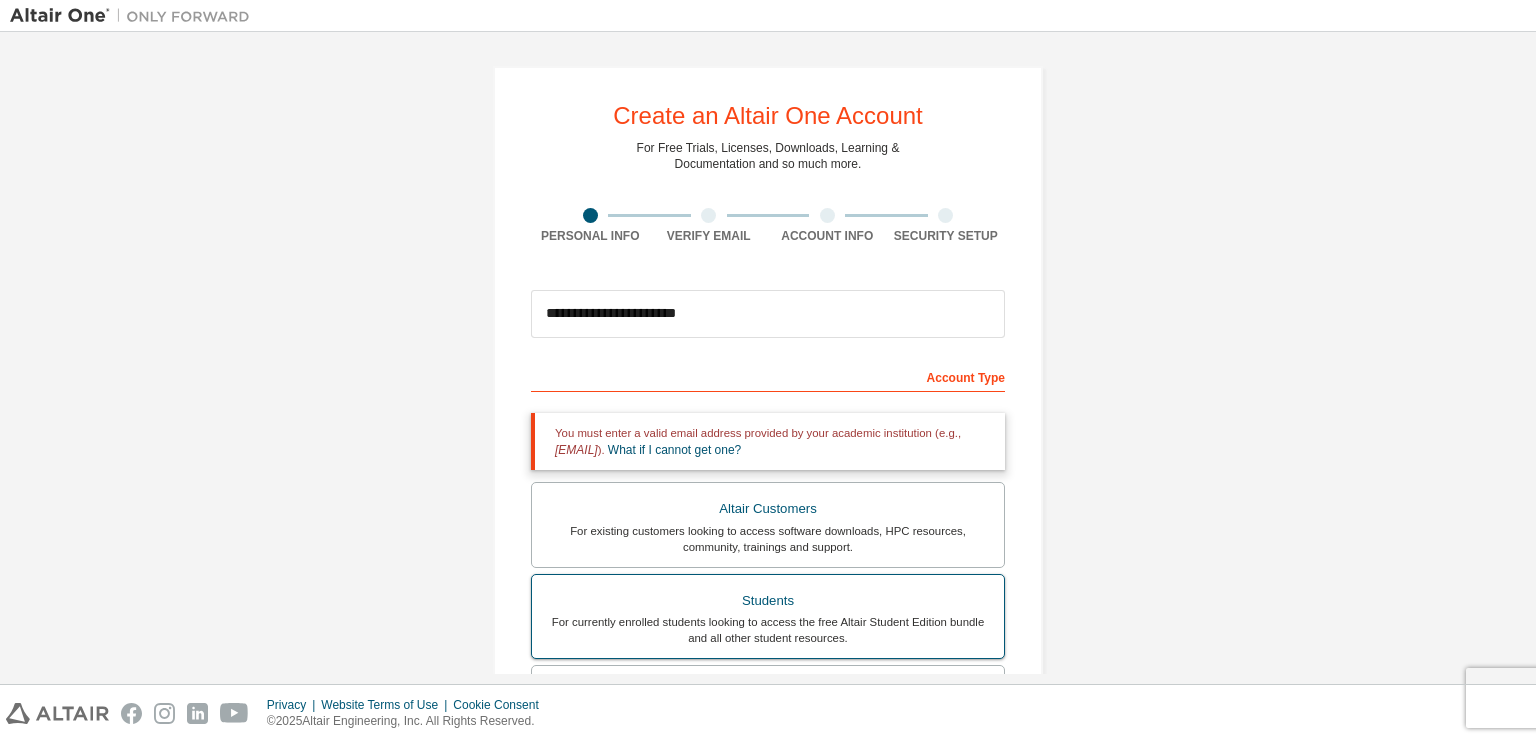 click on "Students" at bounding box center [768, 601] 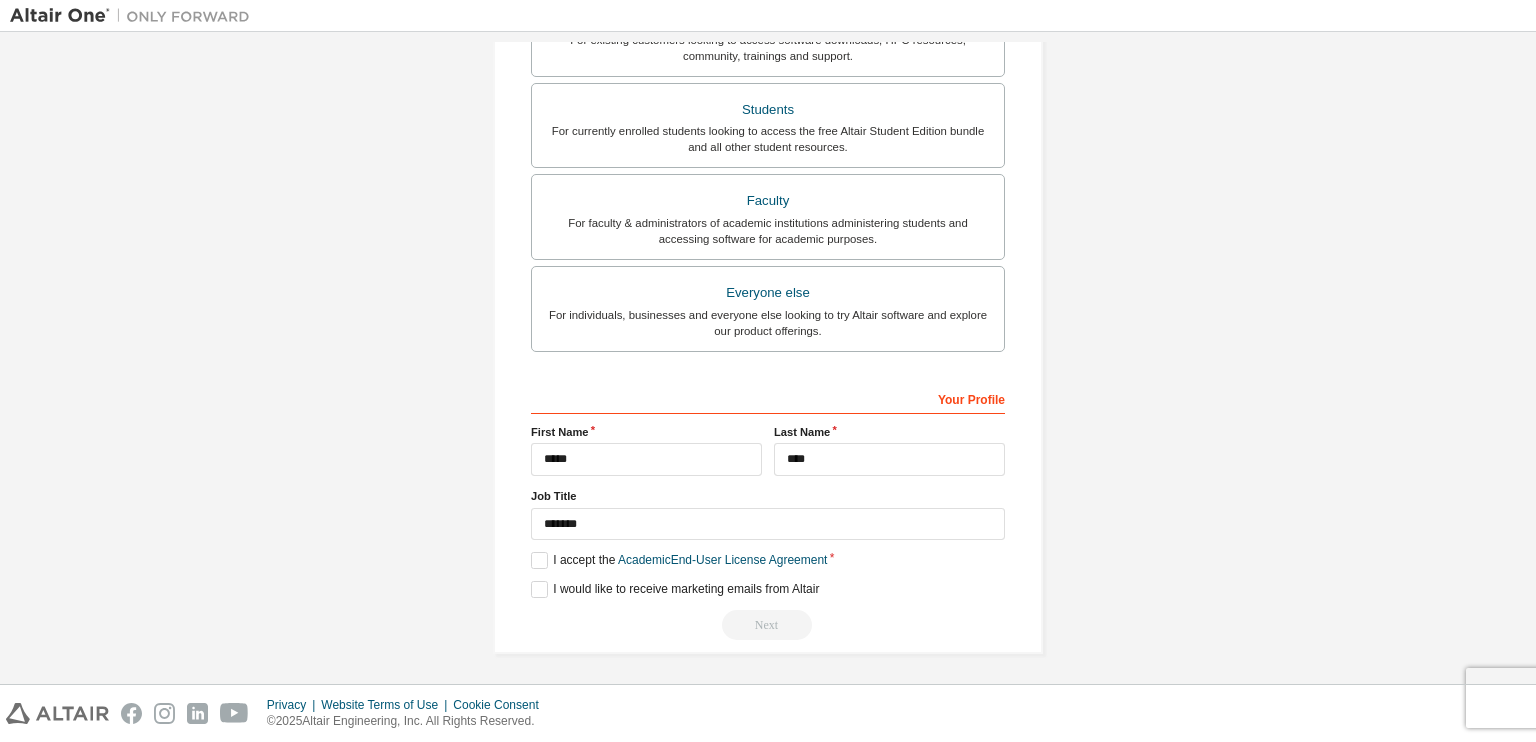 click on "Next" at bounding box center [768, 625] 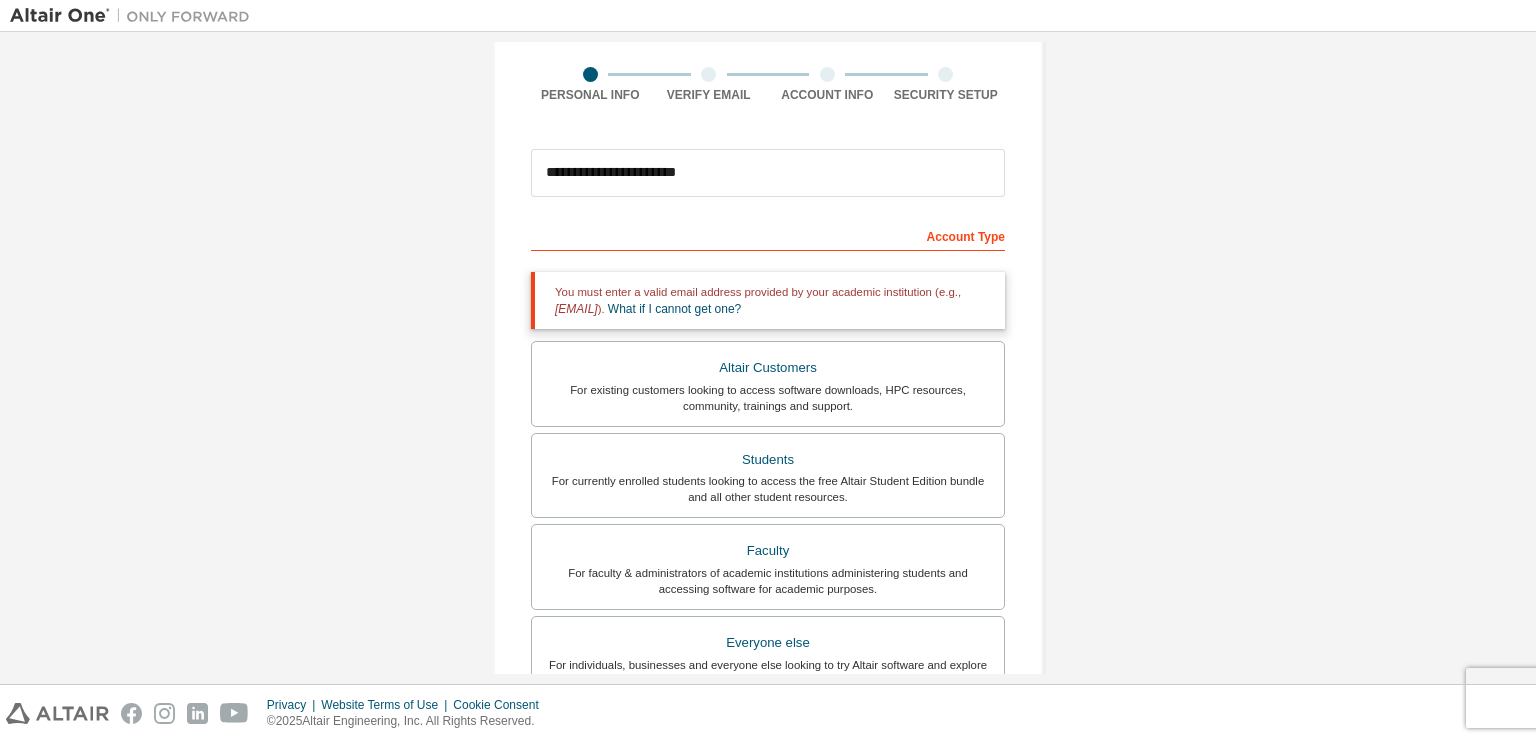 scroll, scrollTop: 491, scrollLeft: 0, axis: vertical 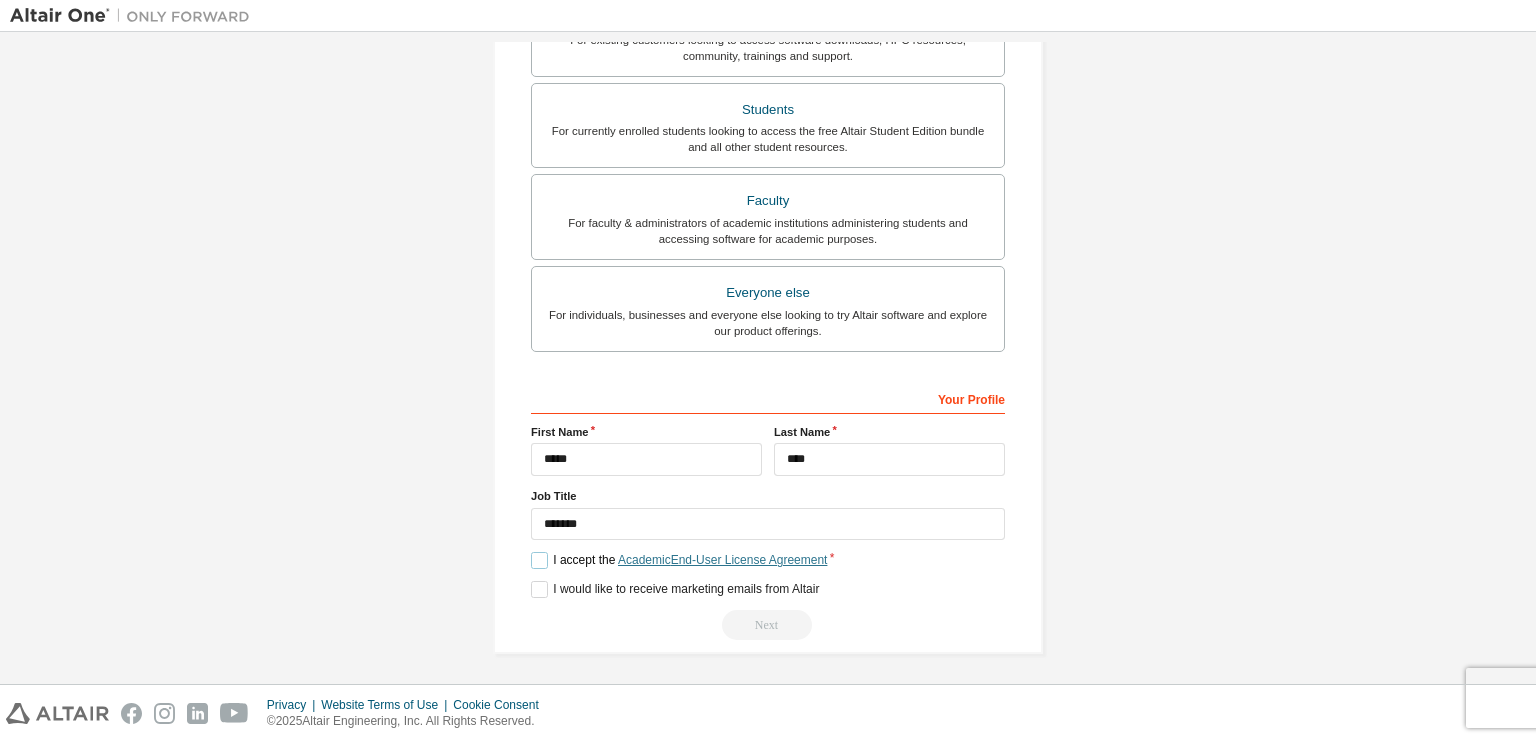 click on "Academic   End-User License Agreement" at bounding box center (722, 560) 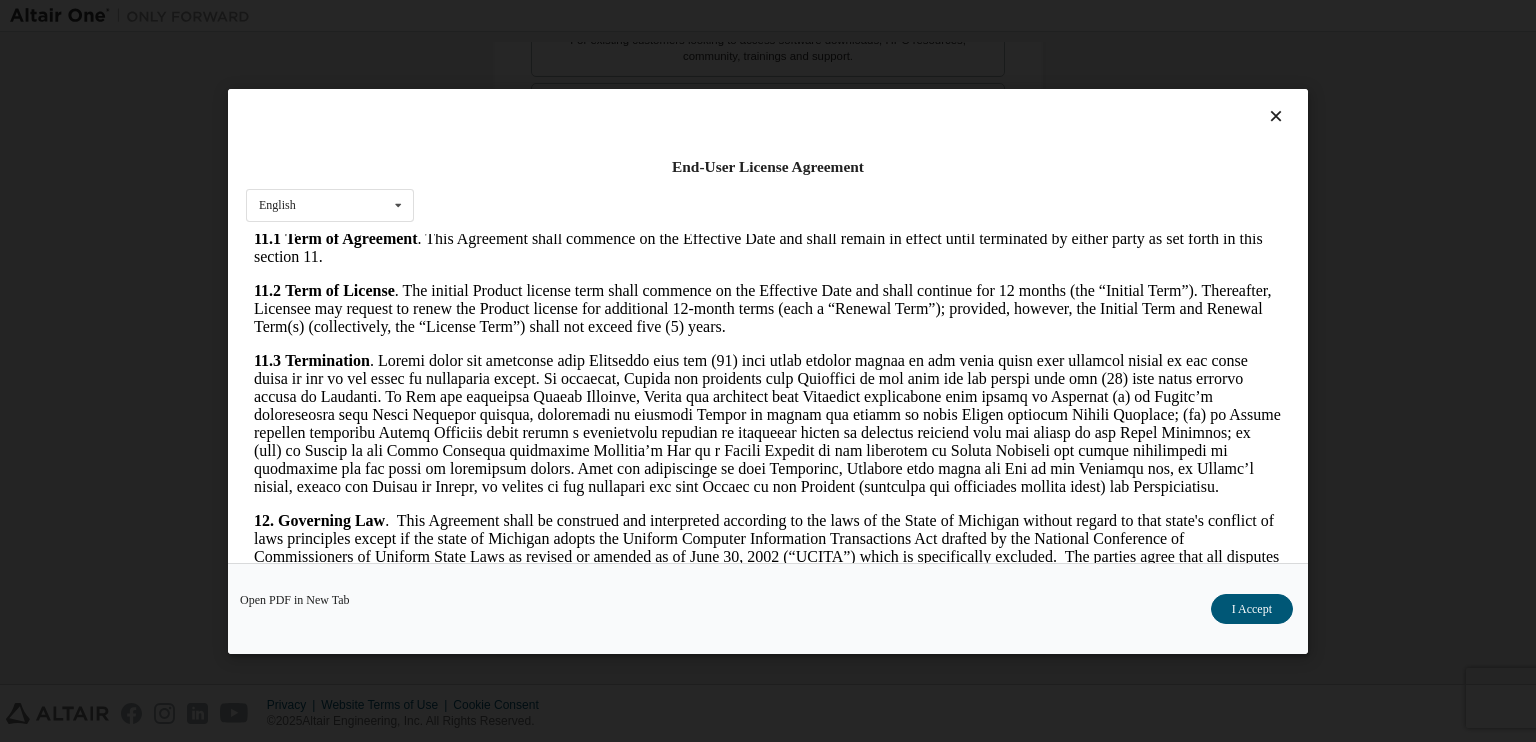 scroll, scrollTop: 3335, scrollLeft: 0, axis: vertical 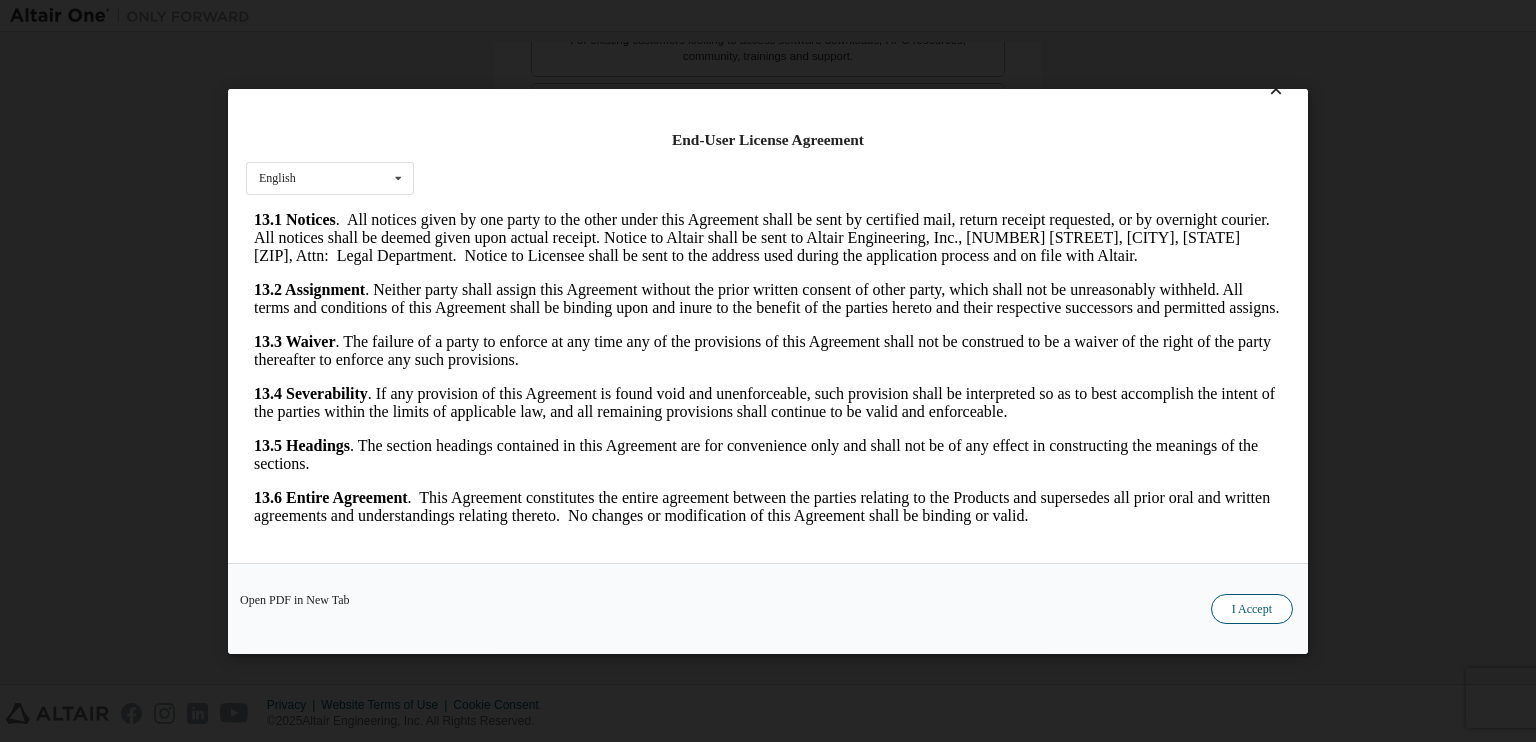 click on "I Accept" at bounding box center [1252, 608] 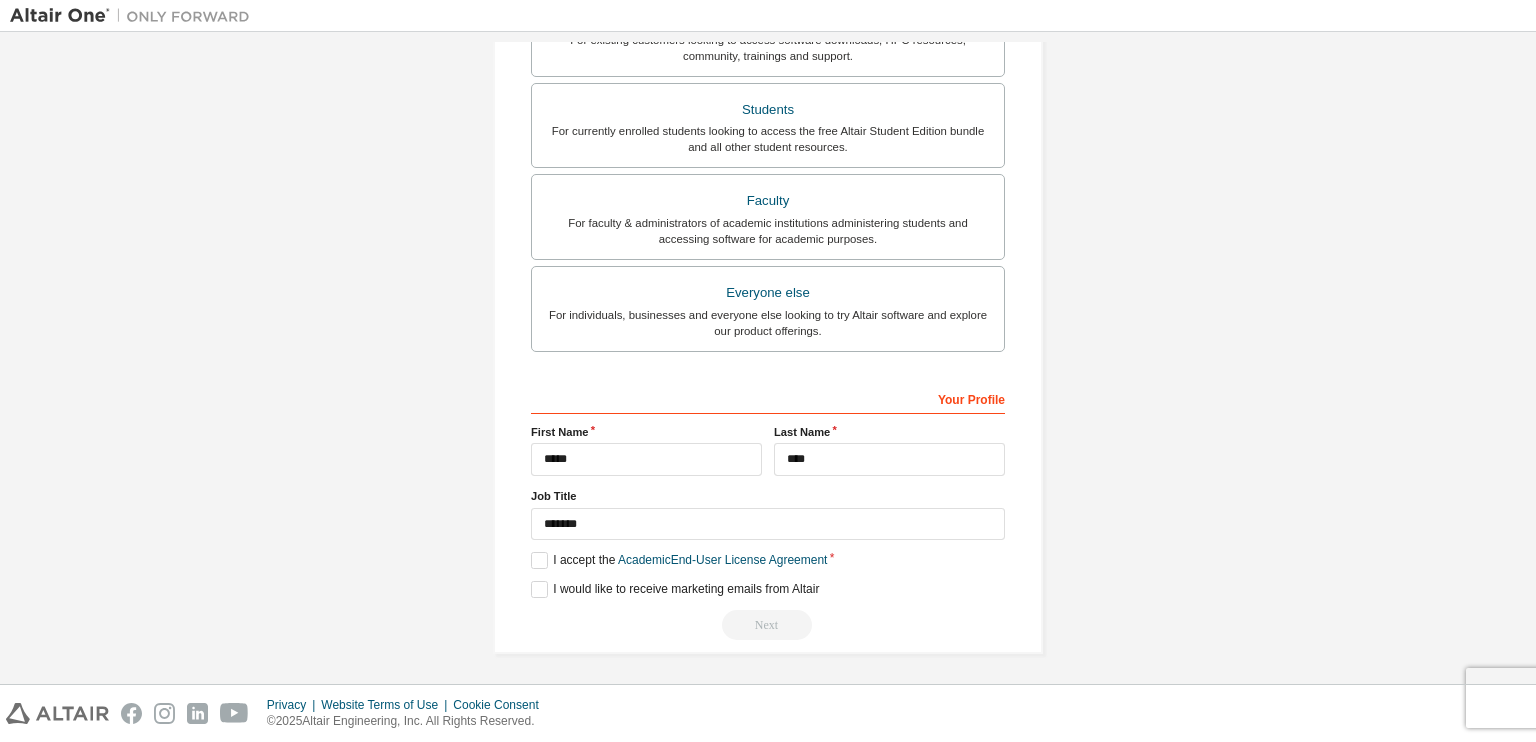 scroll, scrollTop: 0, scrollLeft: 0, axis: both 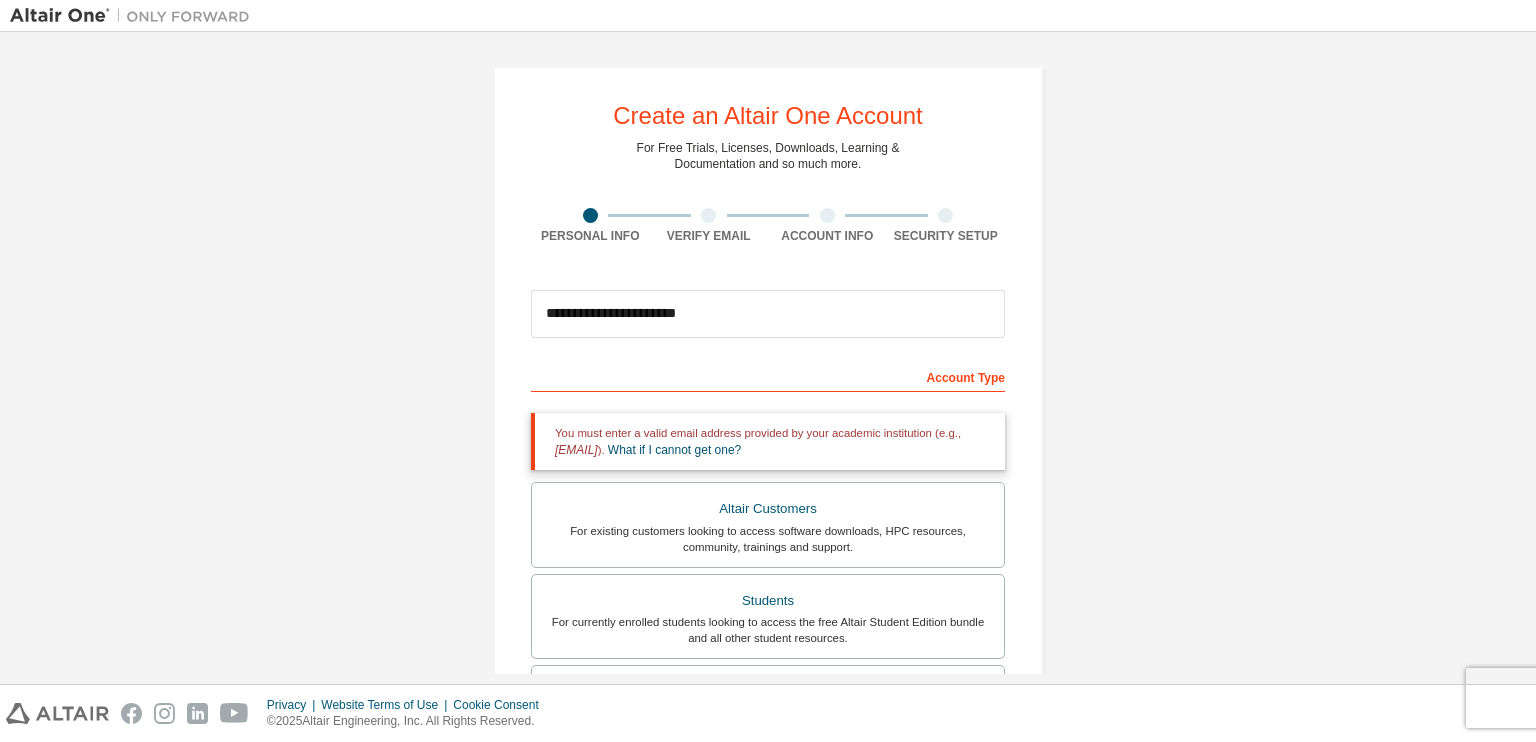 click on "You must enter a valid email address provided by your academic institution (e.g.,   name@youruniversity.edu ).   What if I cannot get one?" at bounding box center [768, 441] 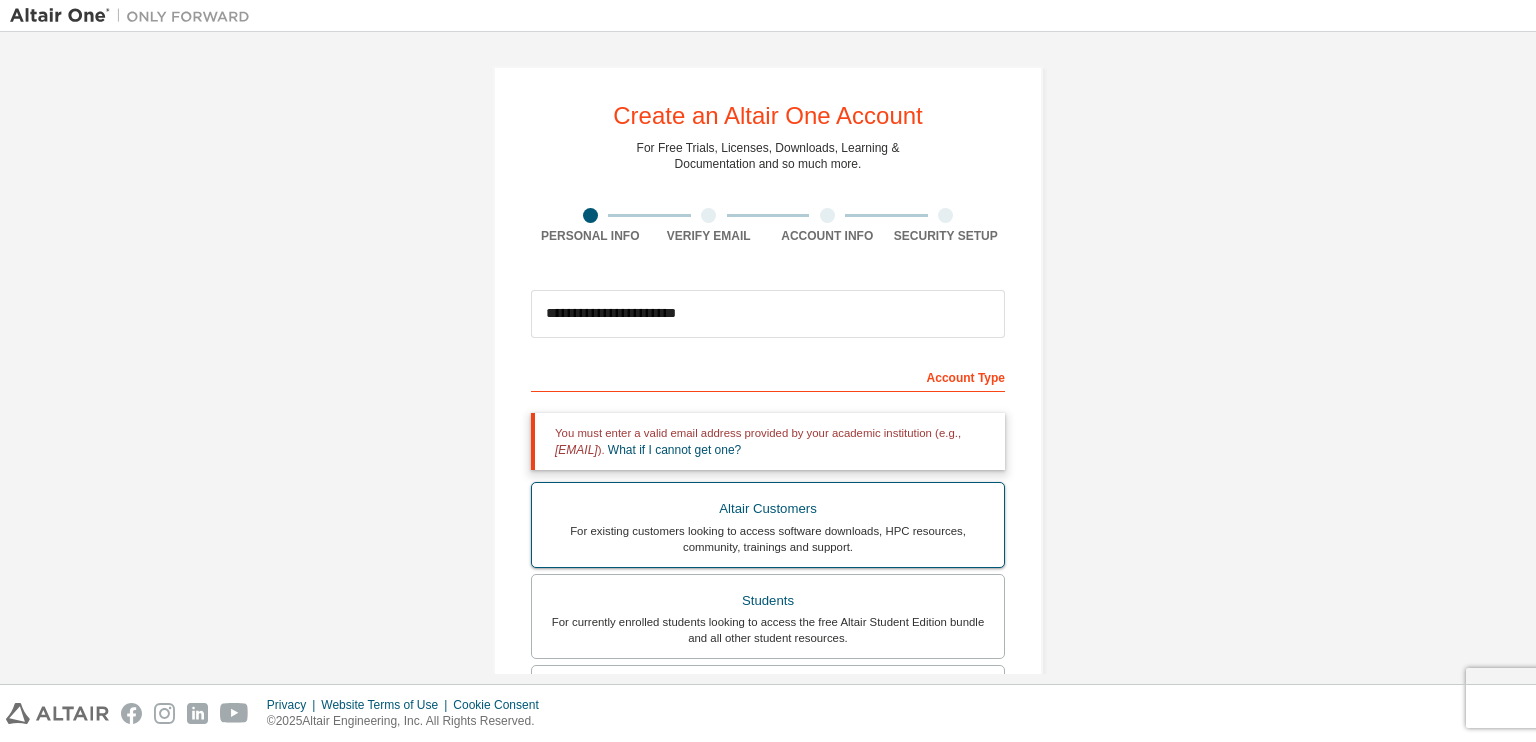 click on "Altair Customers" at bounding box center (768, 509) 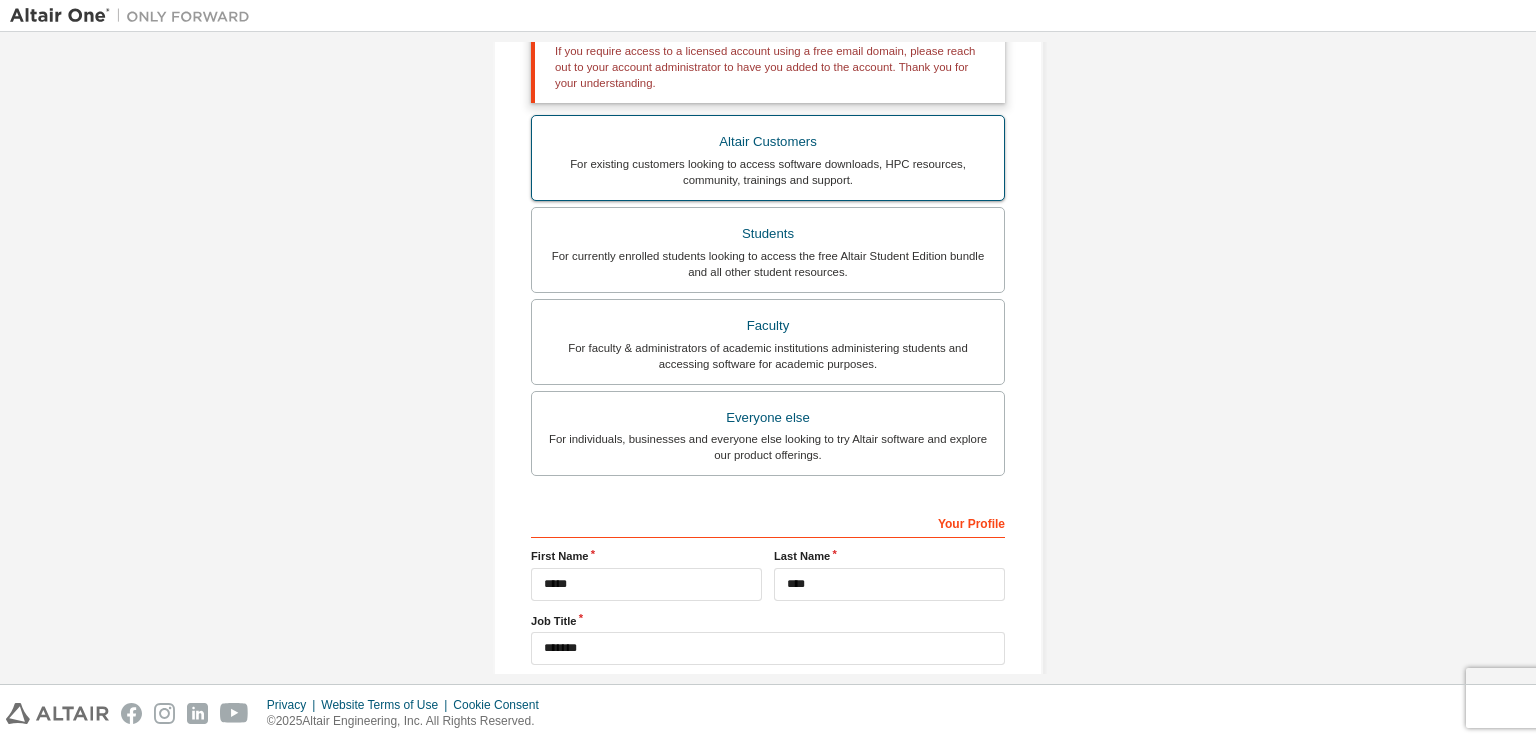 scroll, scrollTop: 572, scrollLeft: 0, axis: vertical 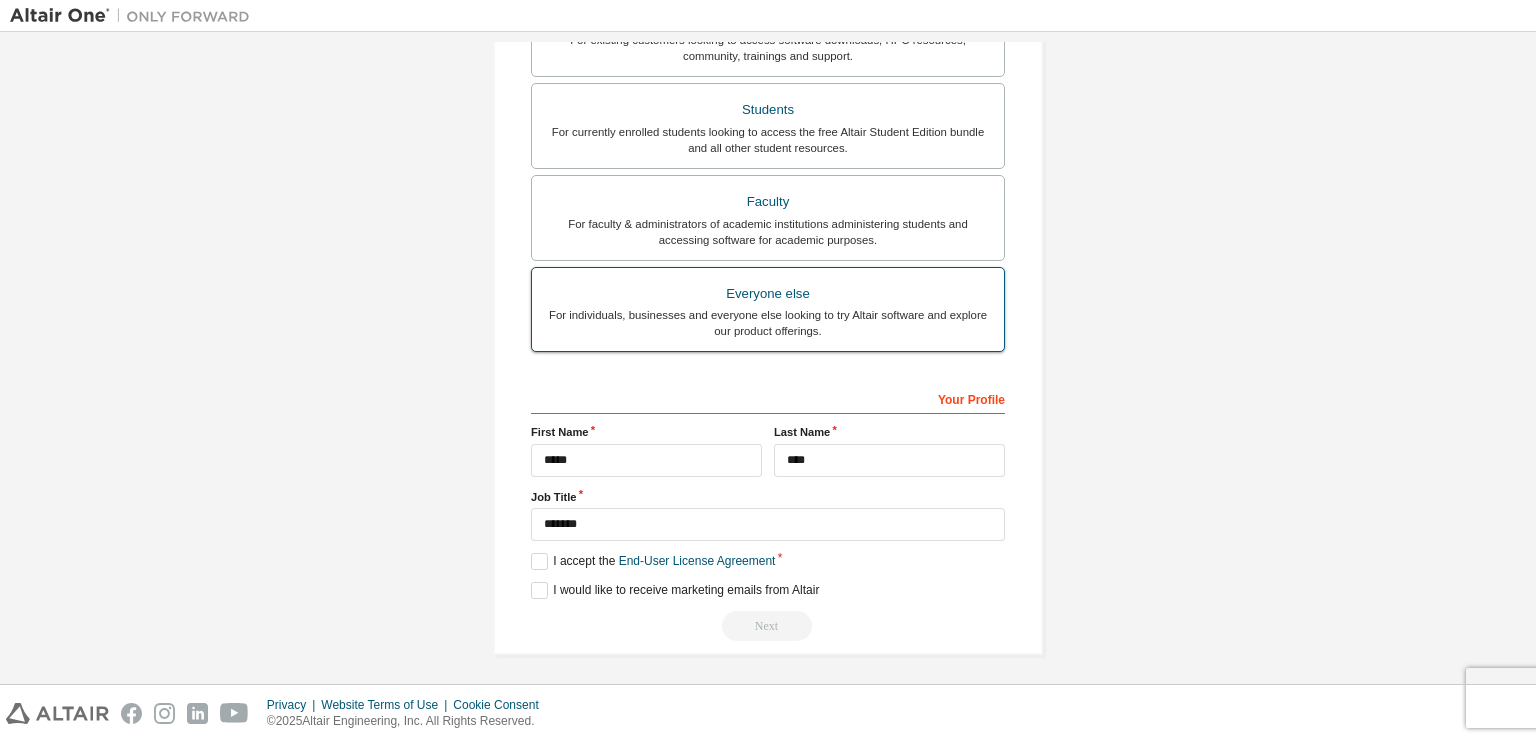 click on "Everyone else" at bounding box center [768, 294] 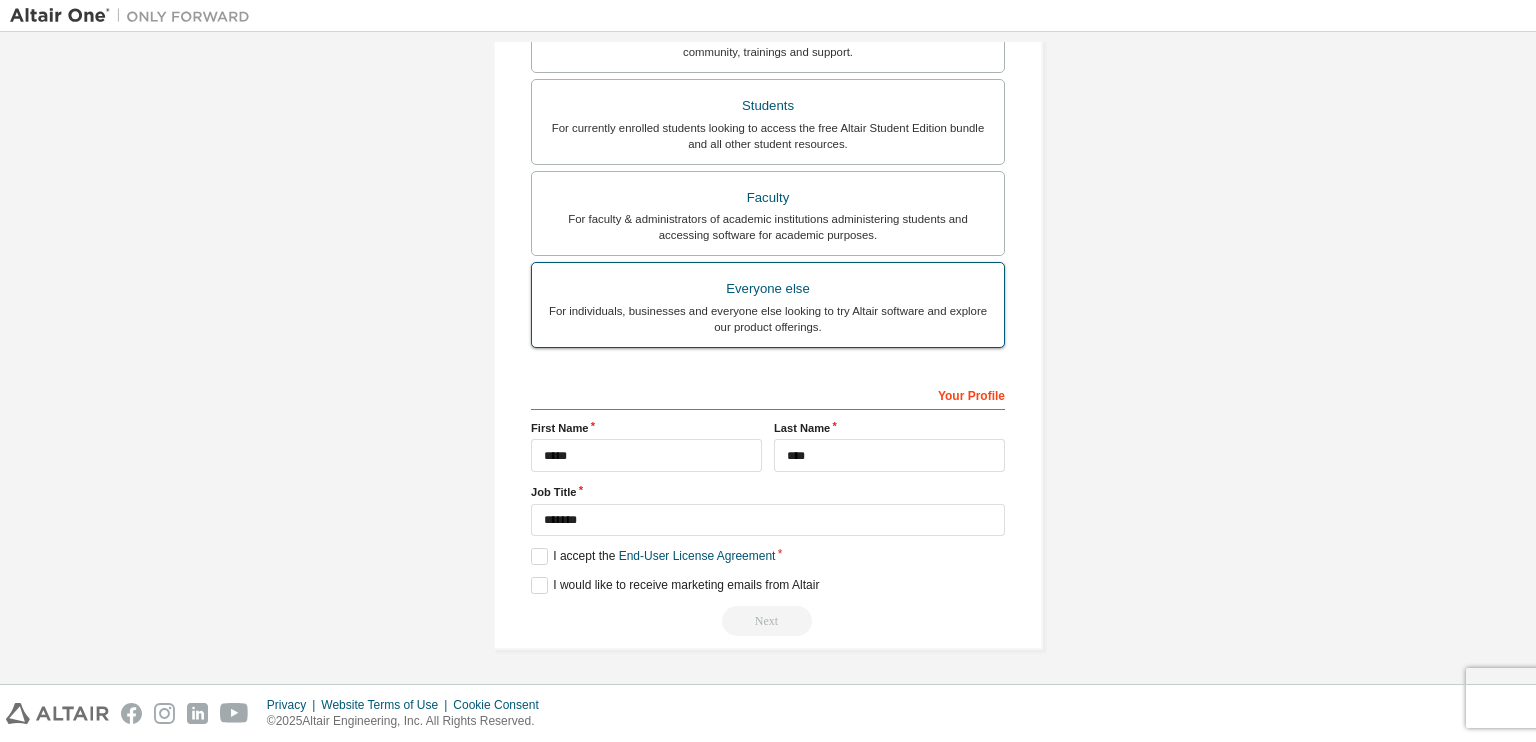 scroll, scrollTop: 422, scrollLeft: 0, axis: vertical 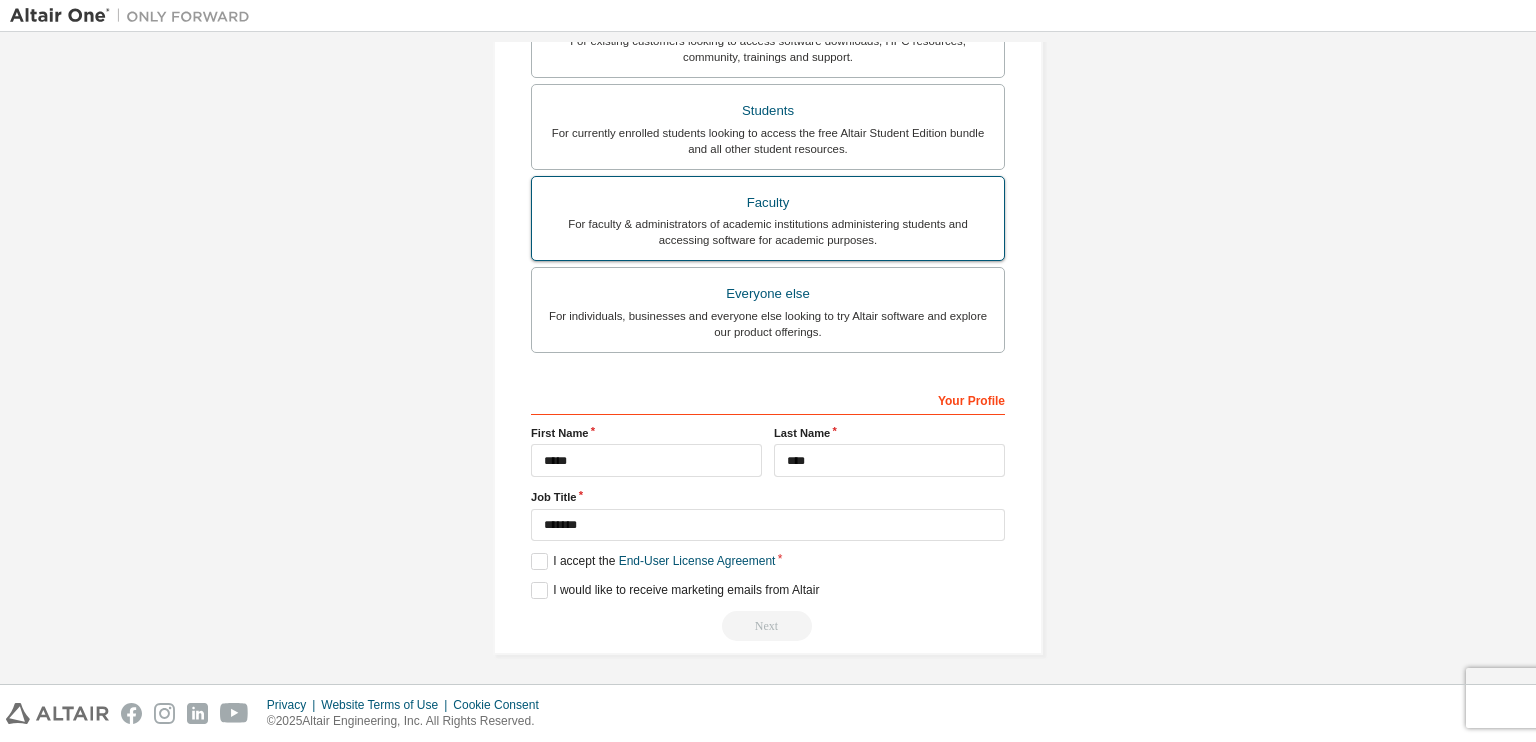 click on "Faculty" at bounding box center [768, 203] 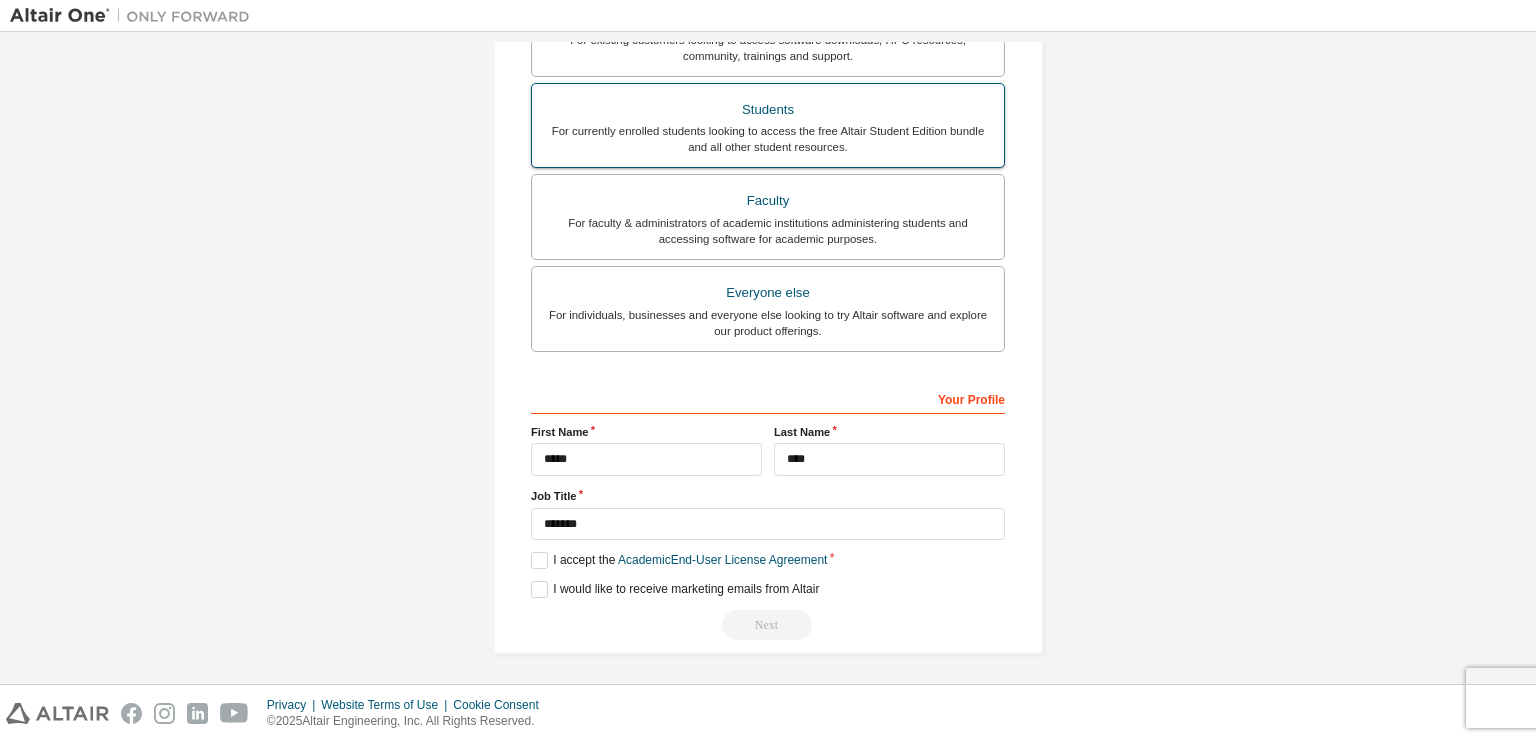 click on "Students" at bounding box center [768, 110] 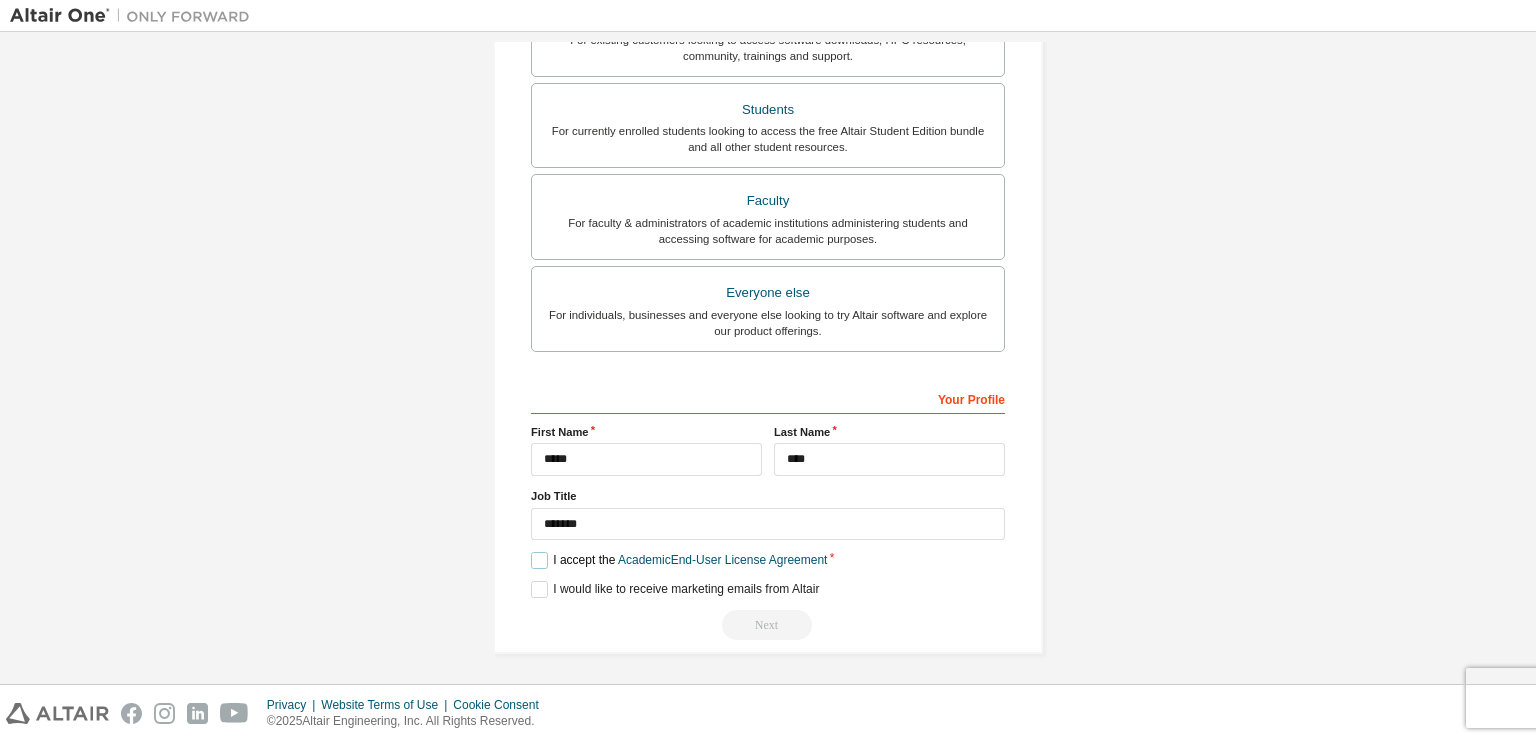 click on "I accept the   Academic   End-User License Agreement" at bounding box center [679, 560] 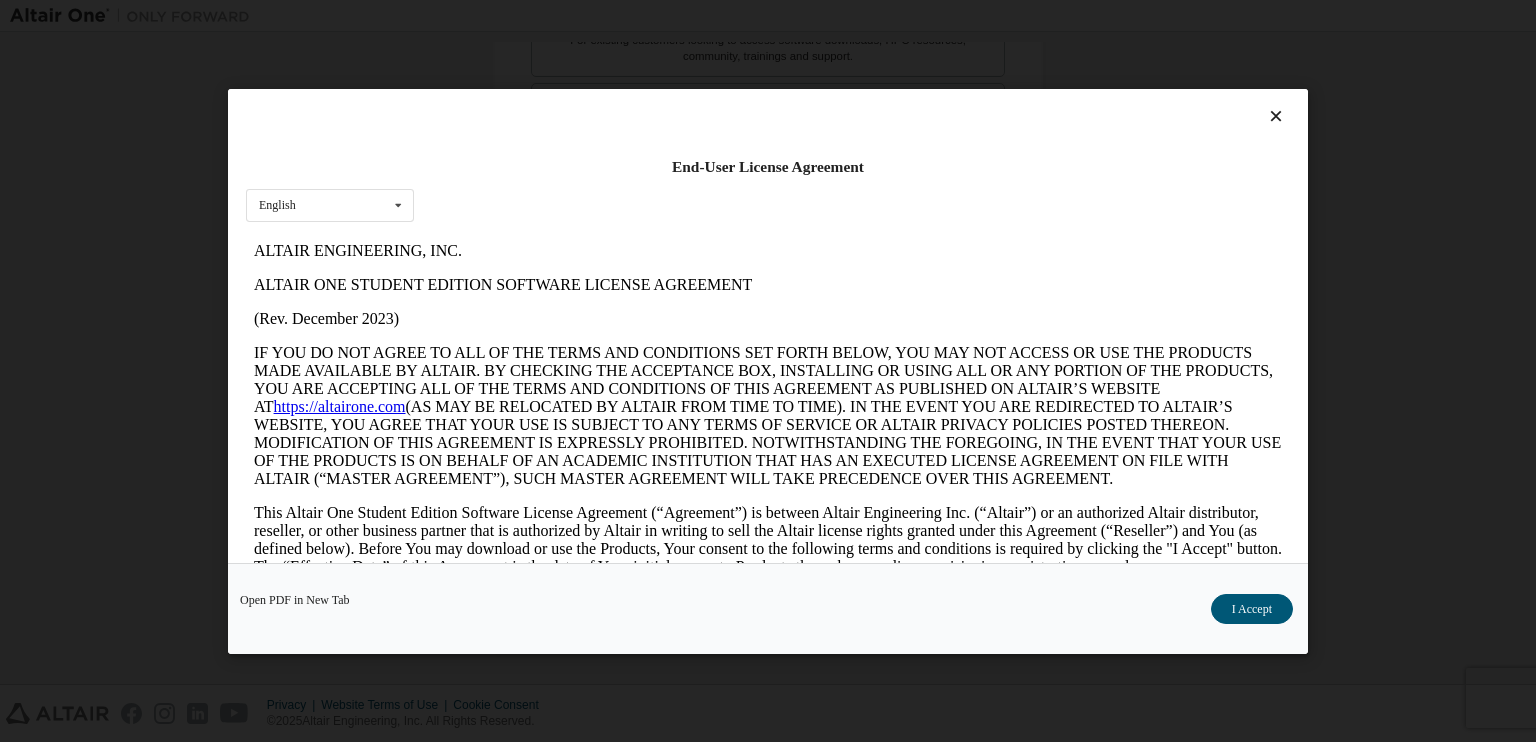 scroll, scrollTop: 0, scrollLeft: 0, axis: both 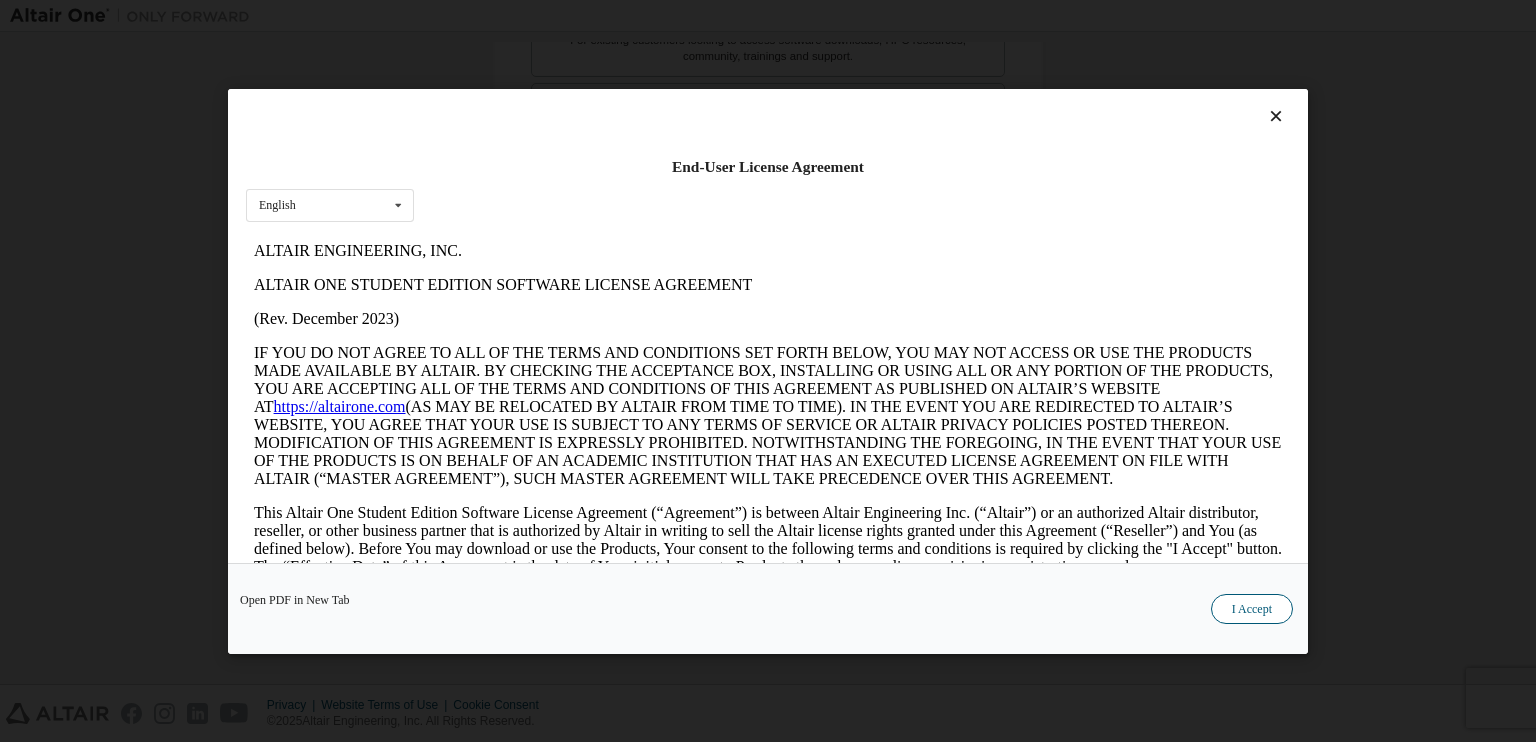 click on "I Accept" at bounding box center (1252, 608) 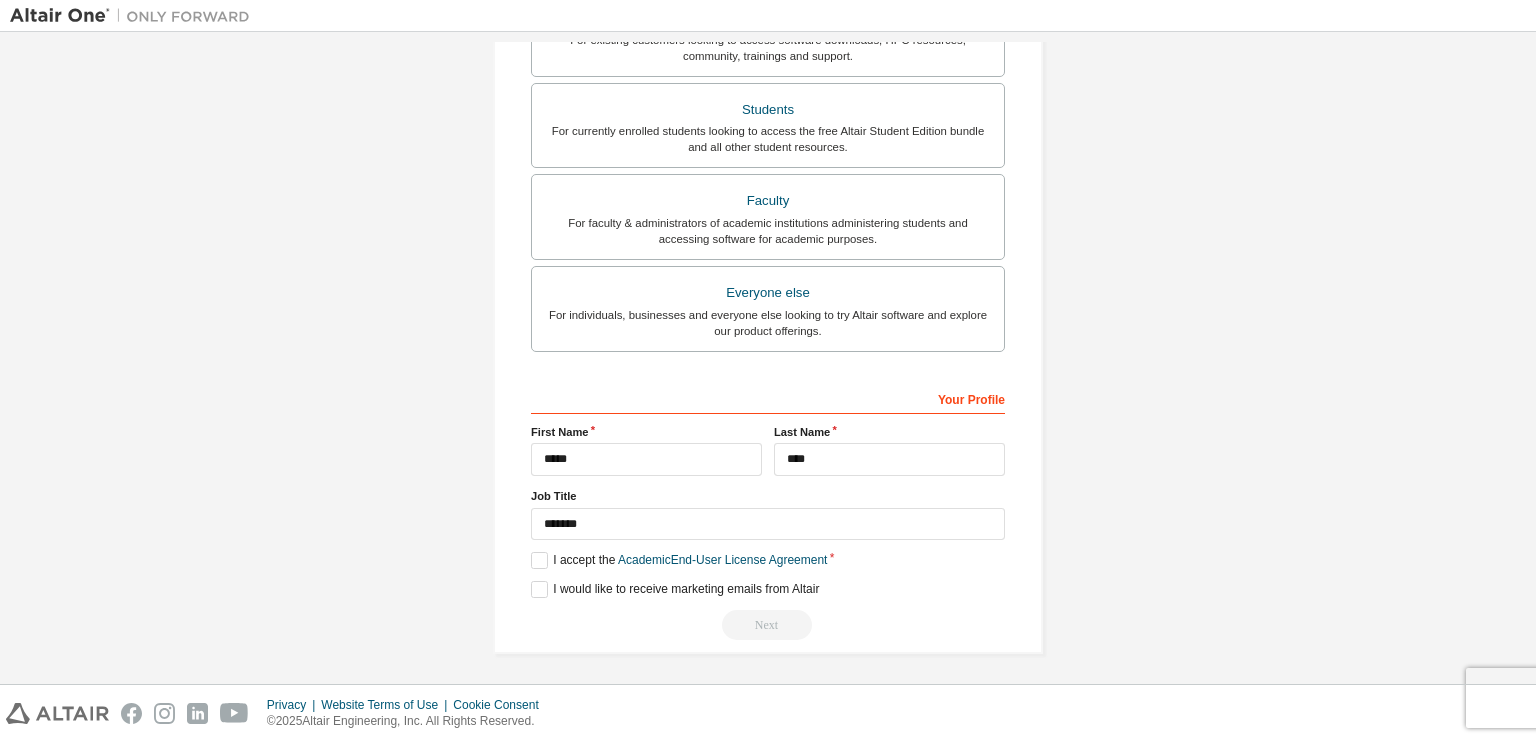 click on "Next" at bounding box center (768, 625) 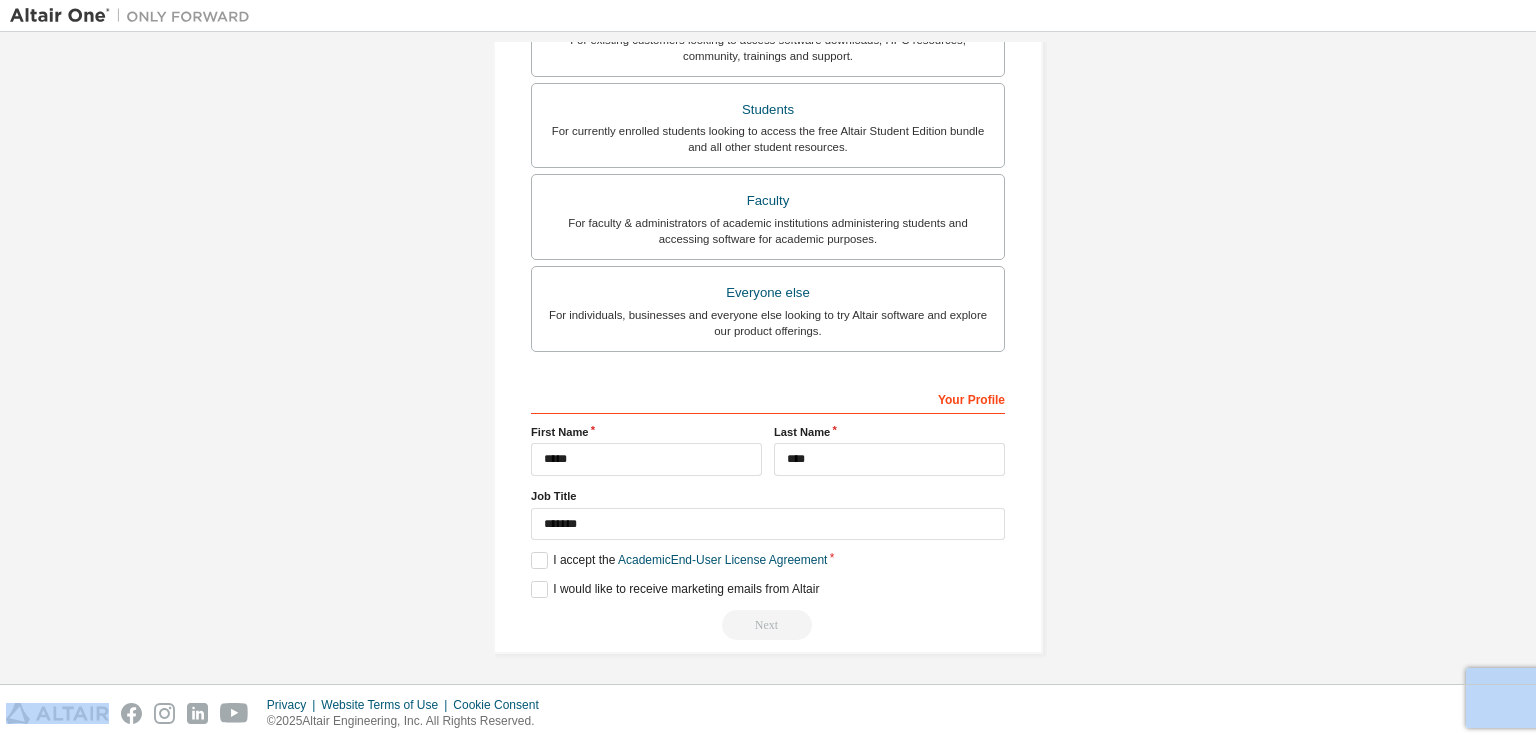 click on "Next" at bounding box center (768, 625) 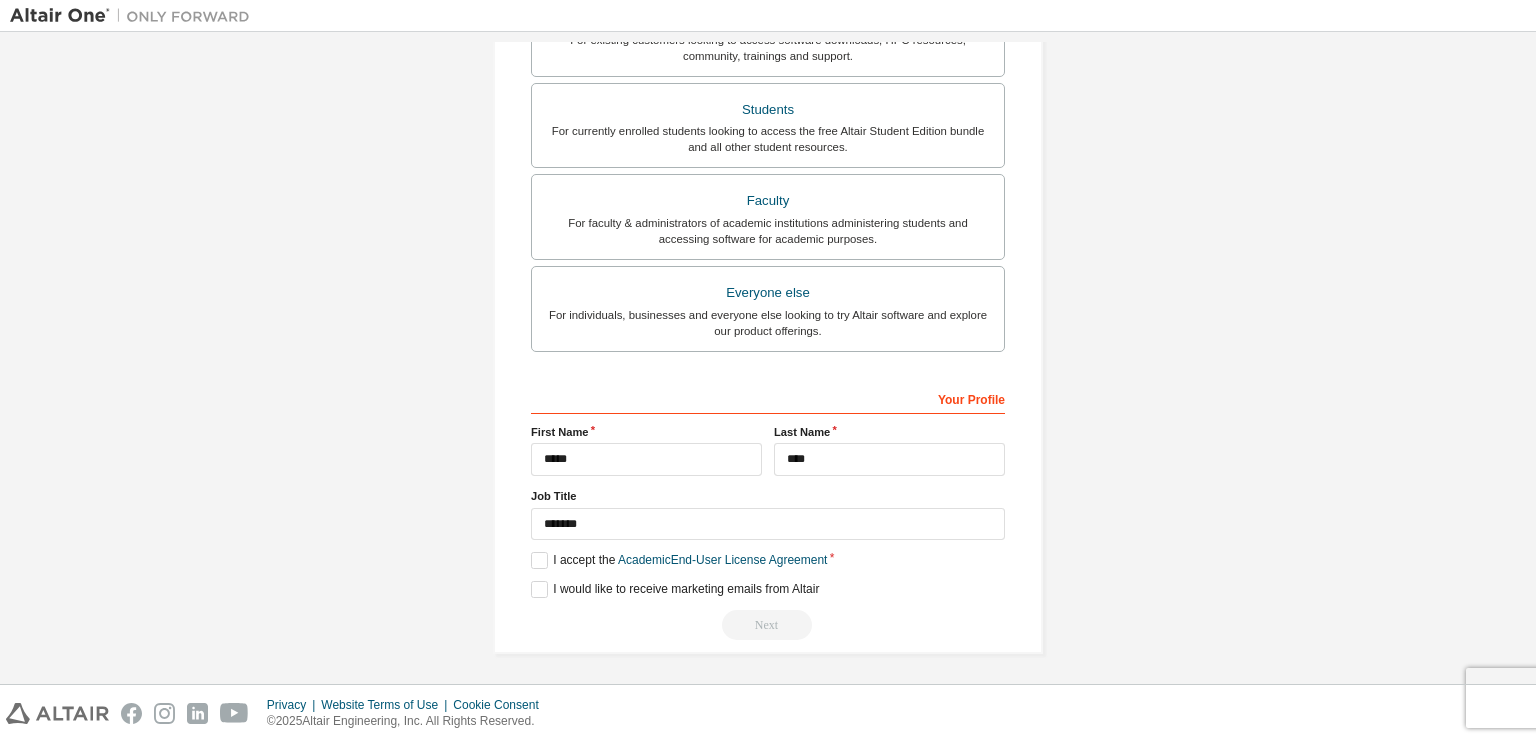click on "Next" at bounding box center [768, 625] 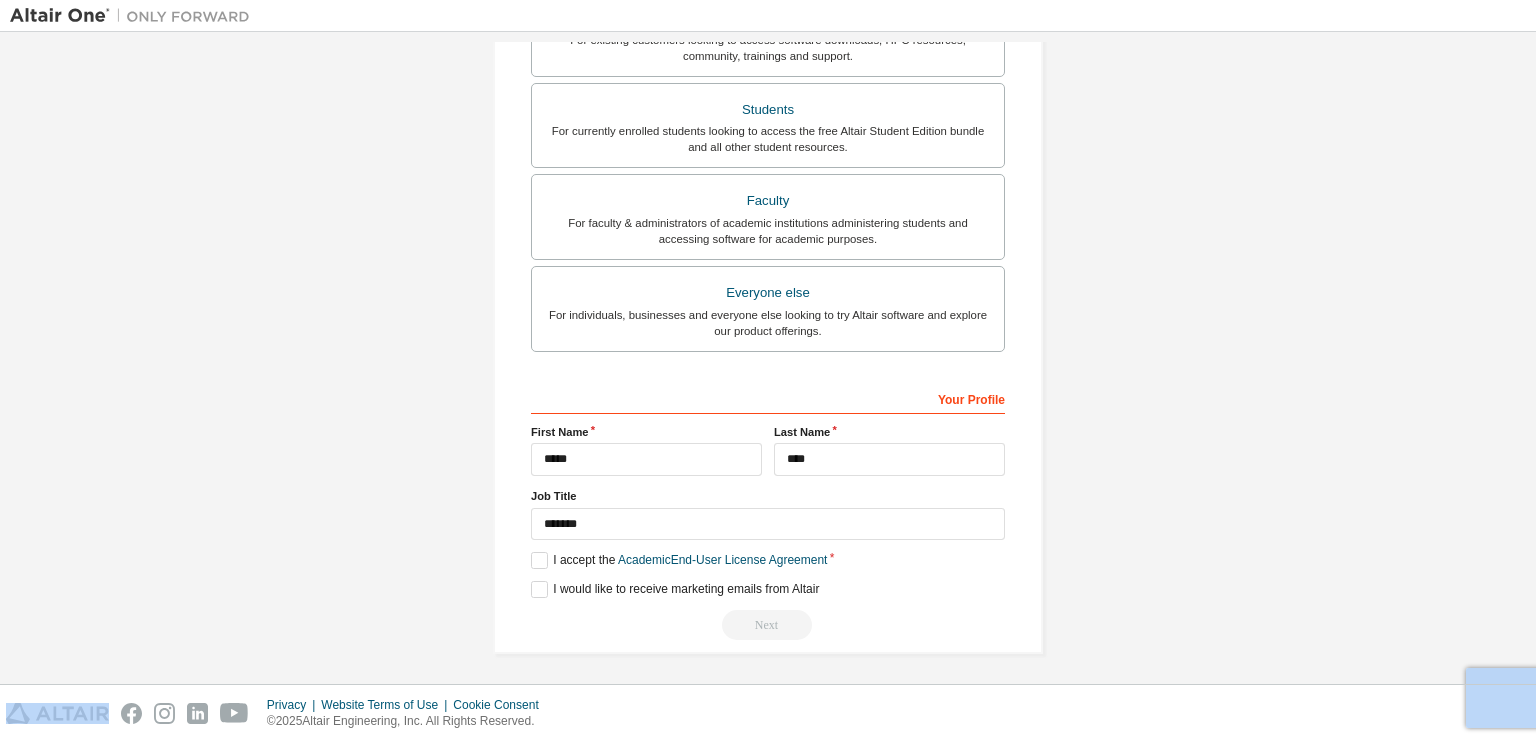 click on "Next" at bounding box center (768, 625) 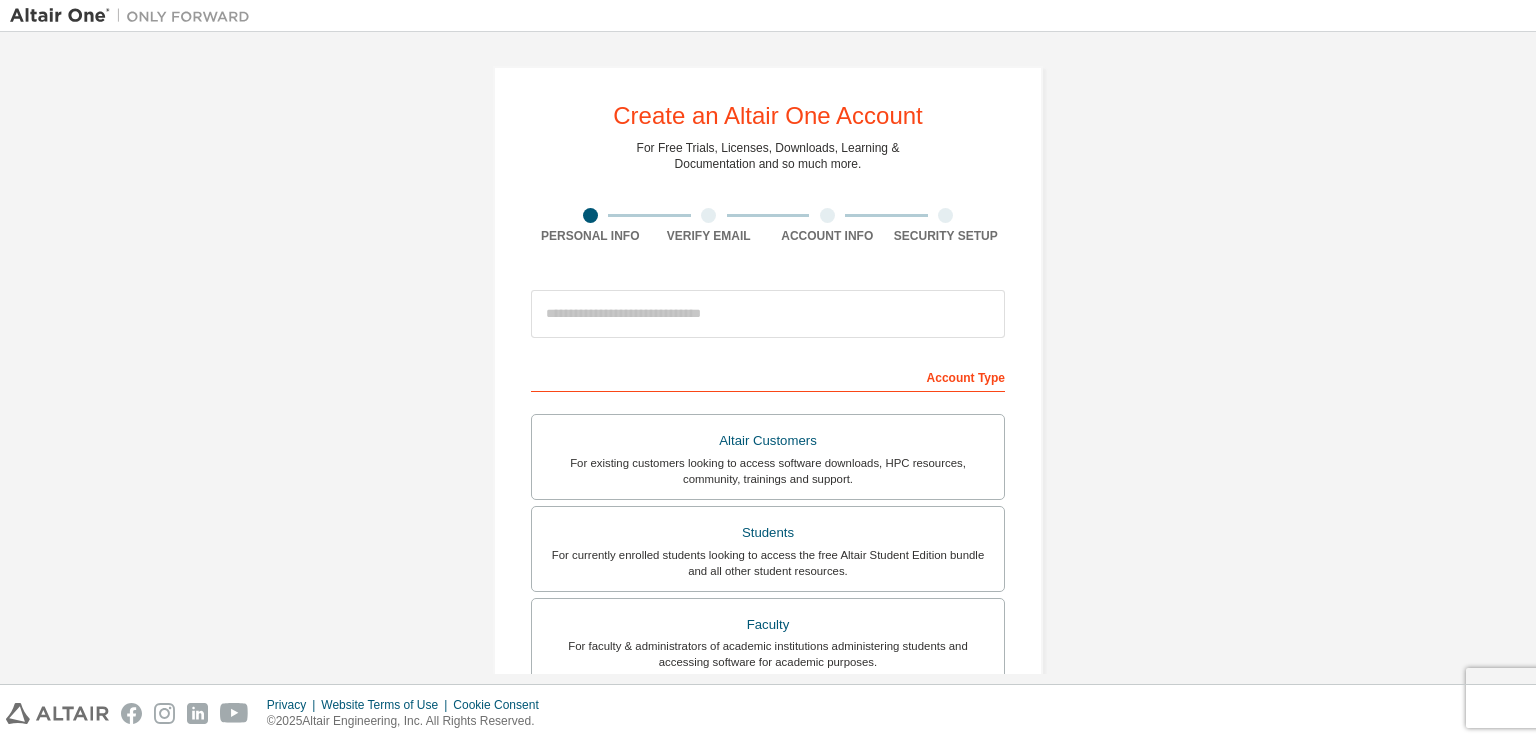 scroll, scrollTop: 0, scrollLeft: 0, axis: both 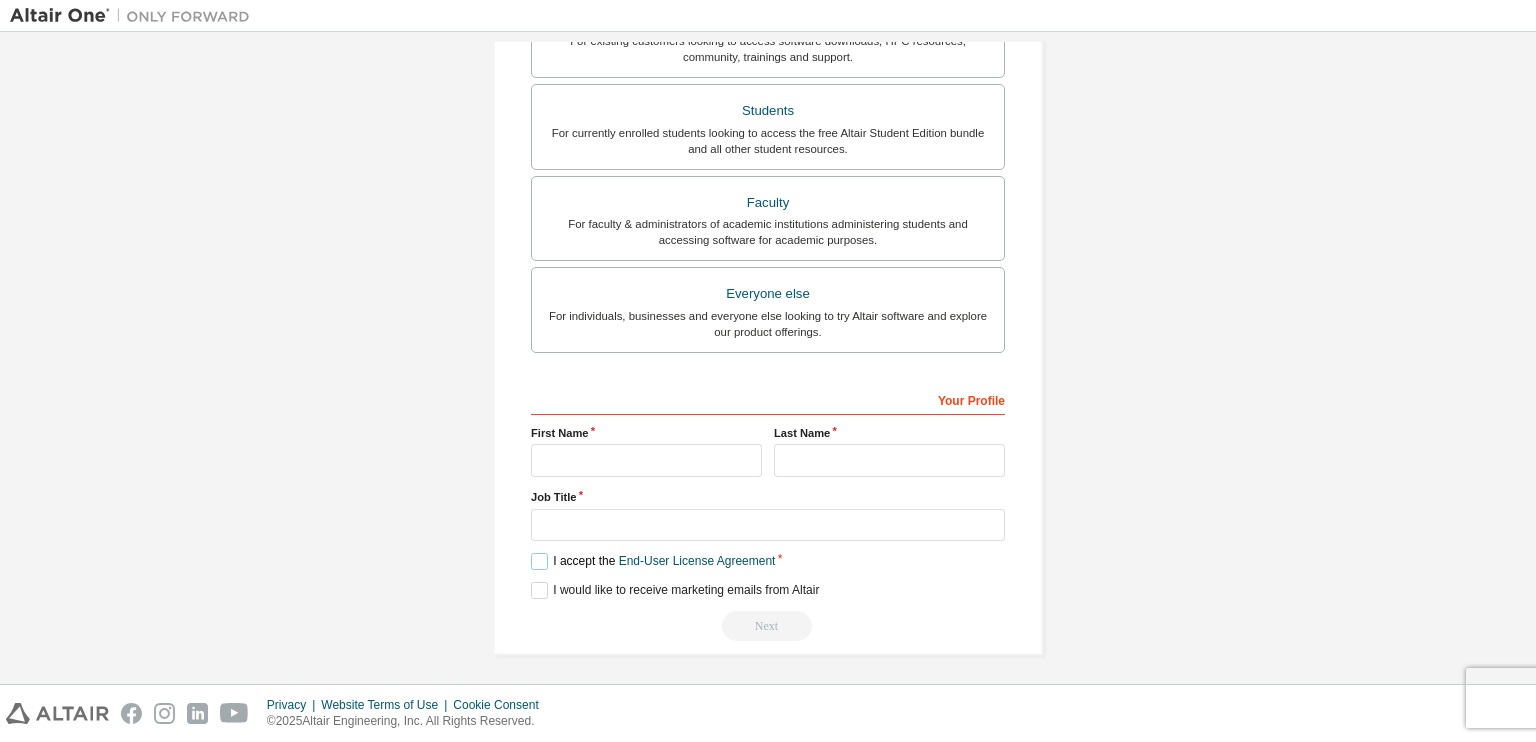 click on "I accept the    End-User License Agreement" at bounding box center (653, 561) 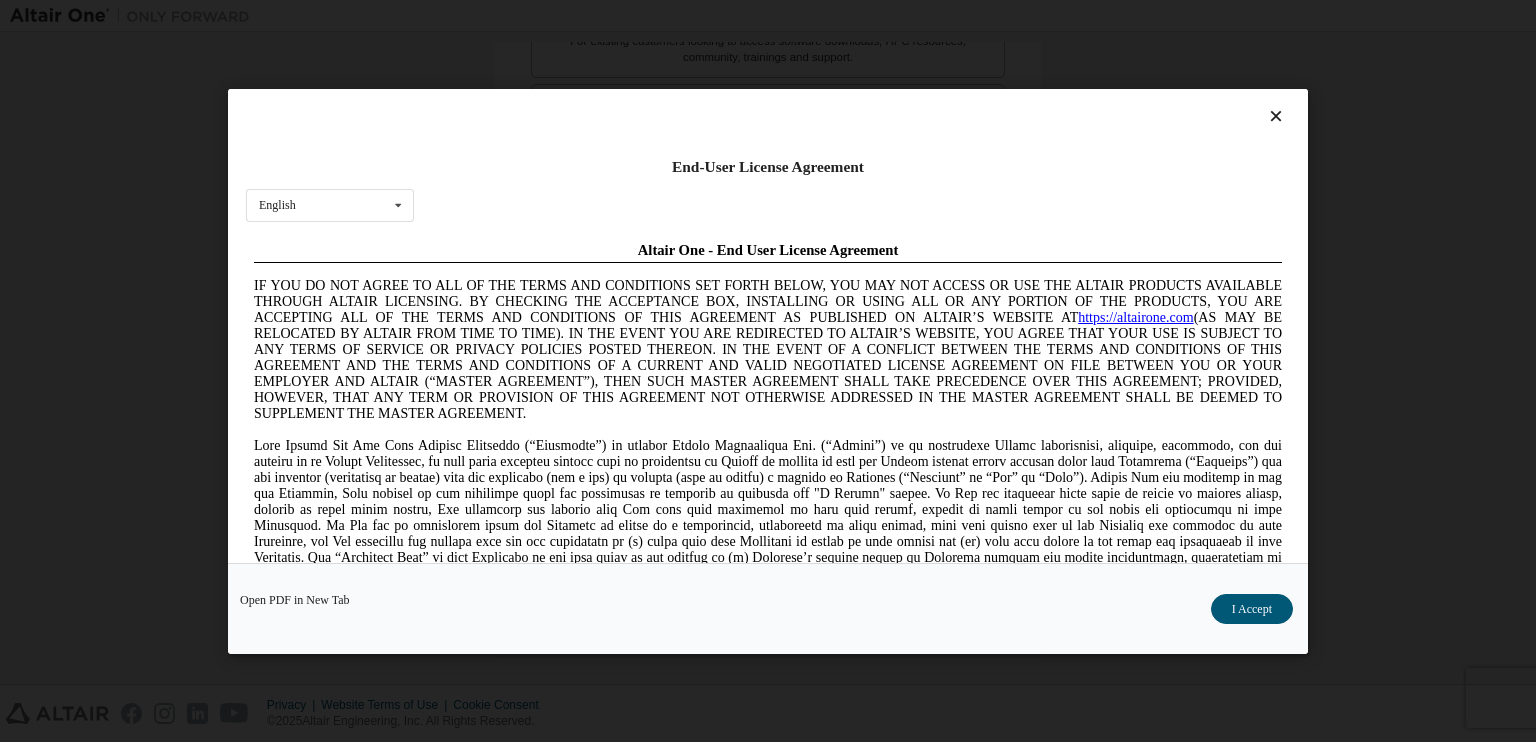 scroll, scrollTop: 0, scrollLeft: 0, axis: both 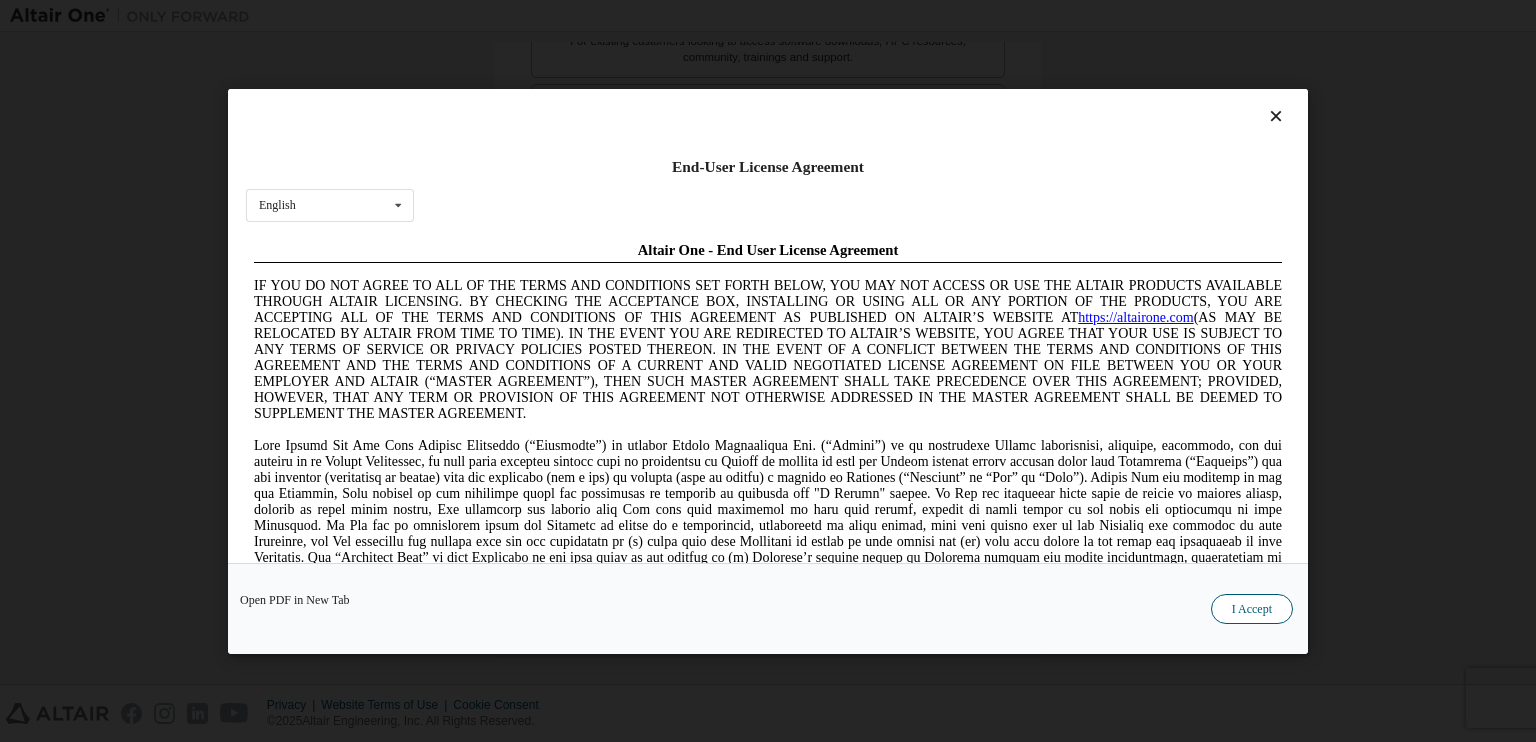 click on "I Accept" at bounding box center (1252, 608) 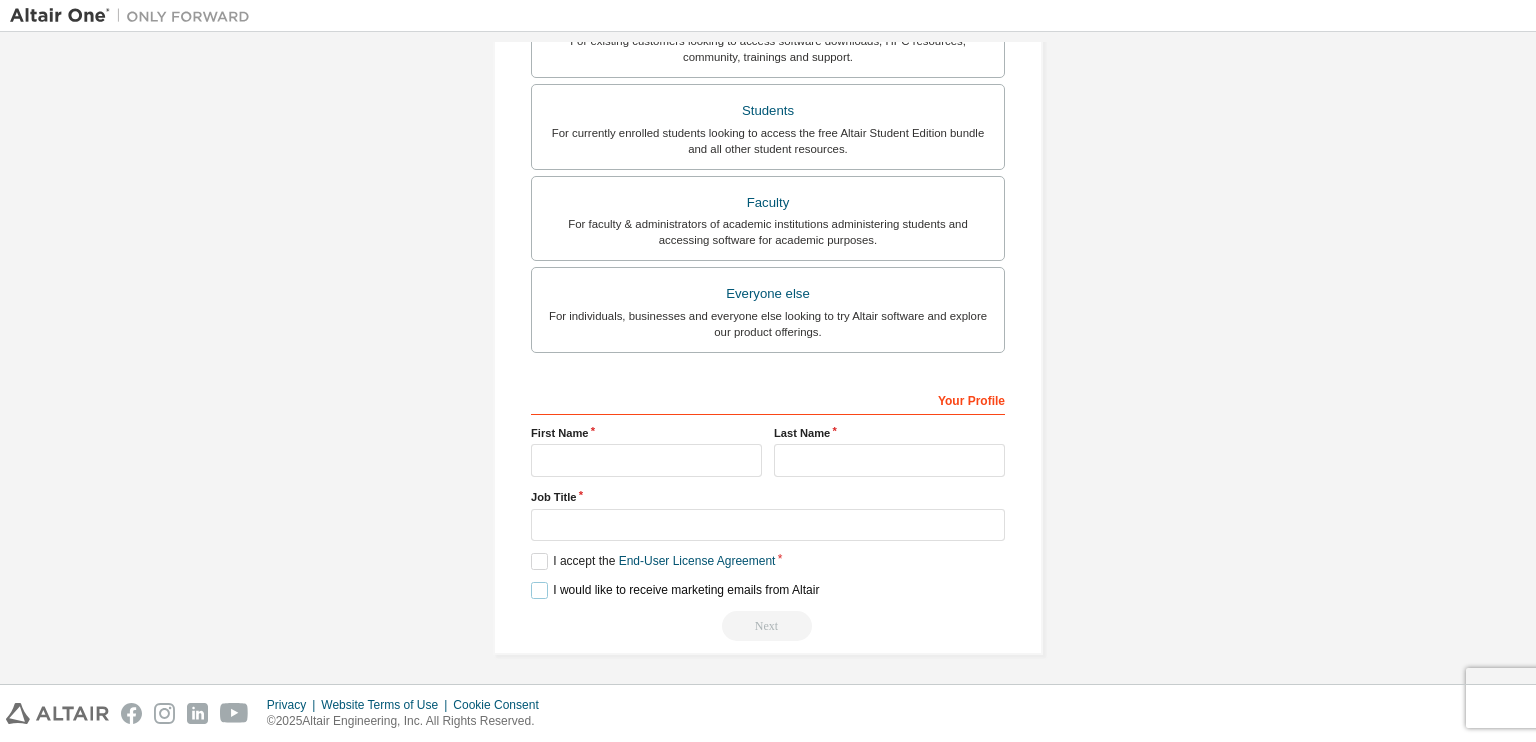click on "I would like to receive marketing emails from Altair" at bounding box center (675, 590) 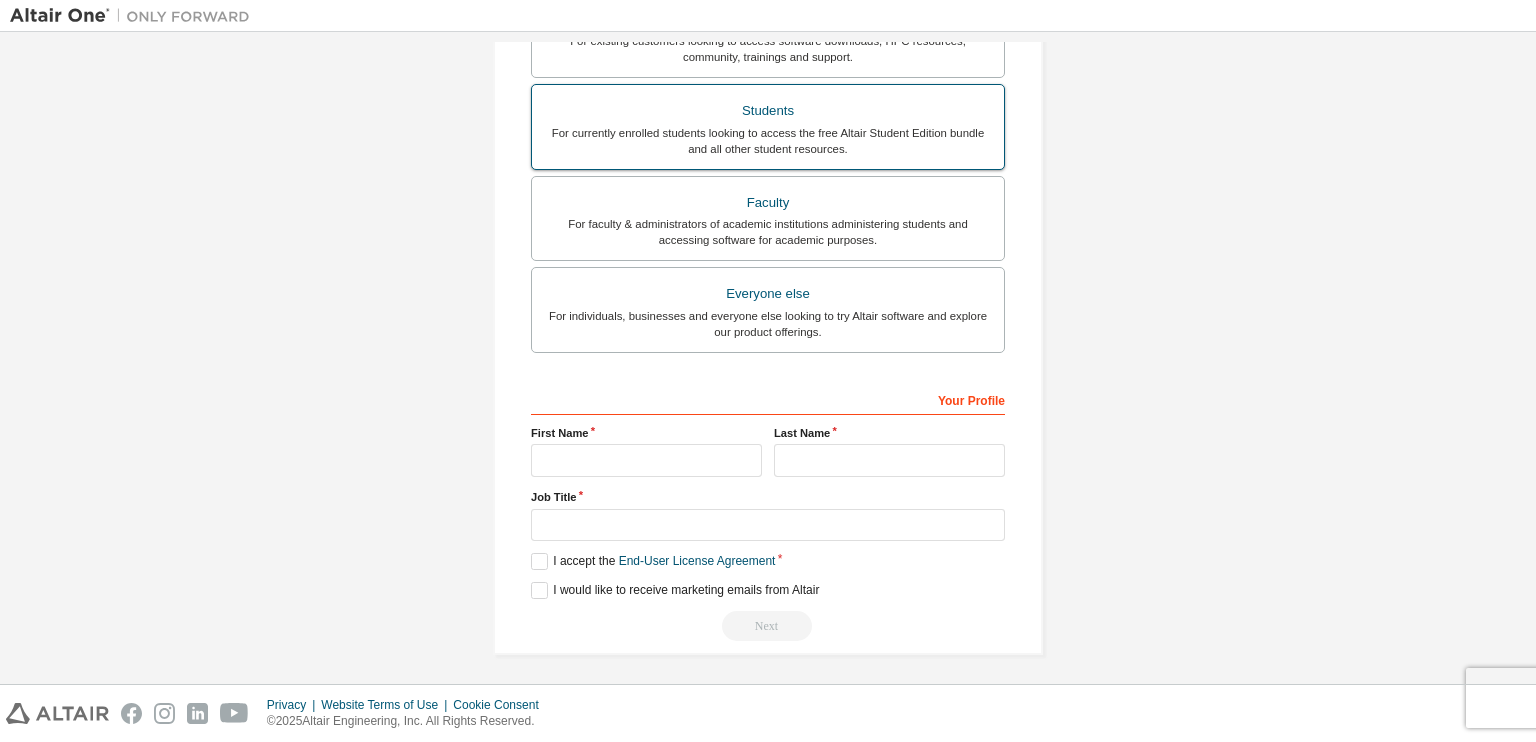 click on "For currently enrolled students looking to access the free Altair Student Edition bundle and all other student resources." at bounding box center [768, 141] 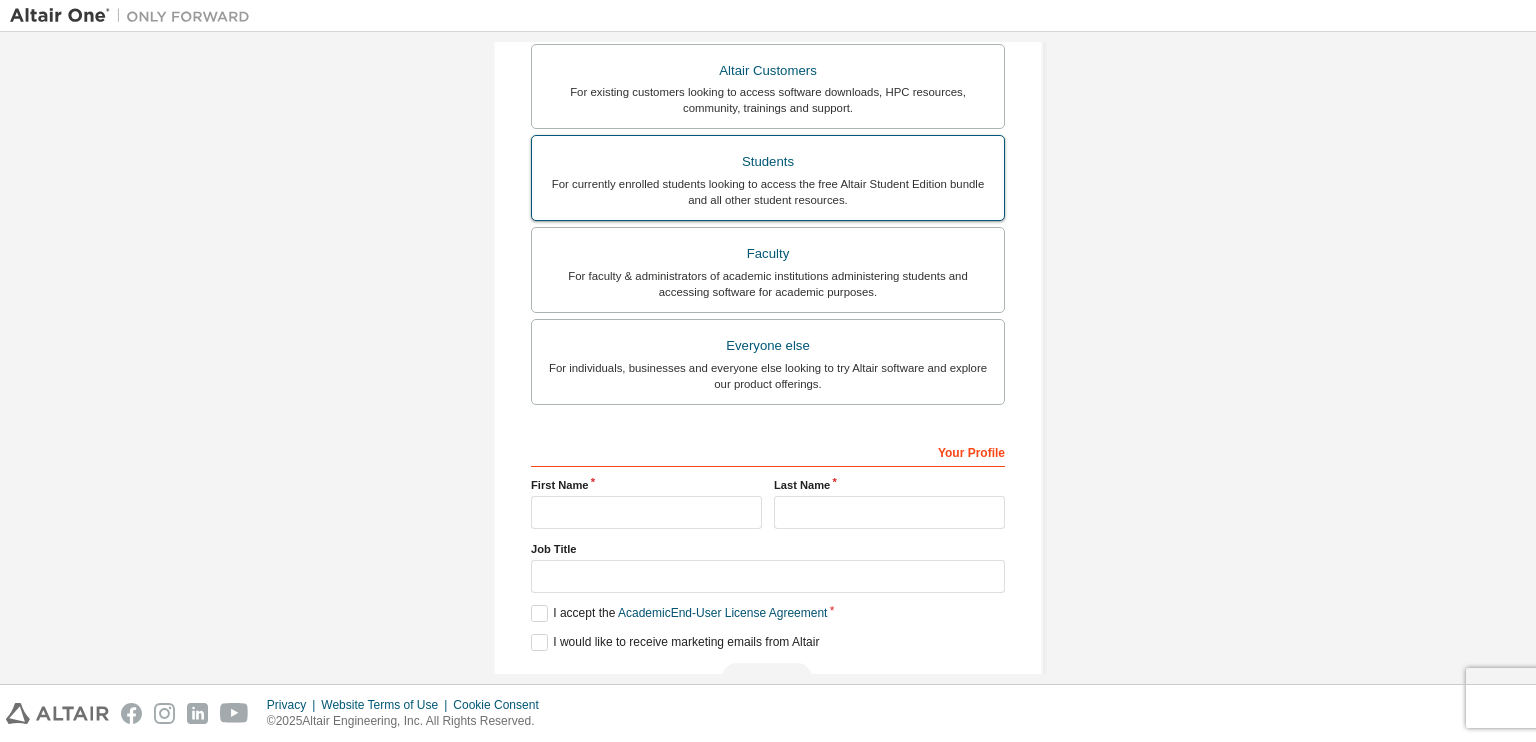 scroll, scrollTop: 473, scrollLeft: 0, axis: vertical 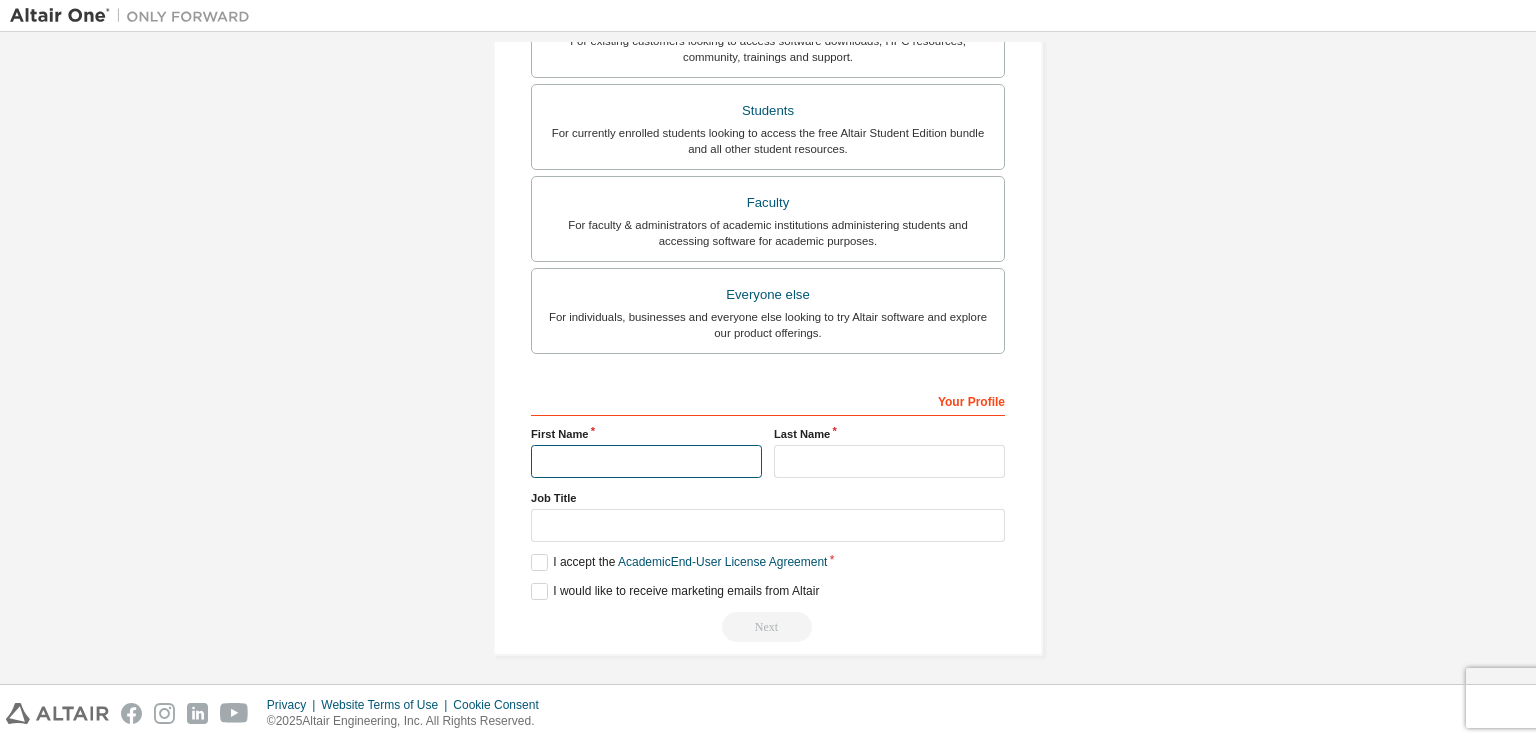 click at bounding box center (646, 461) 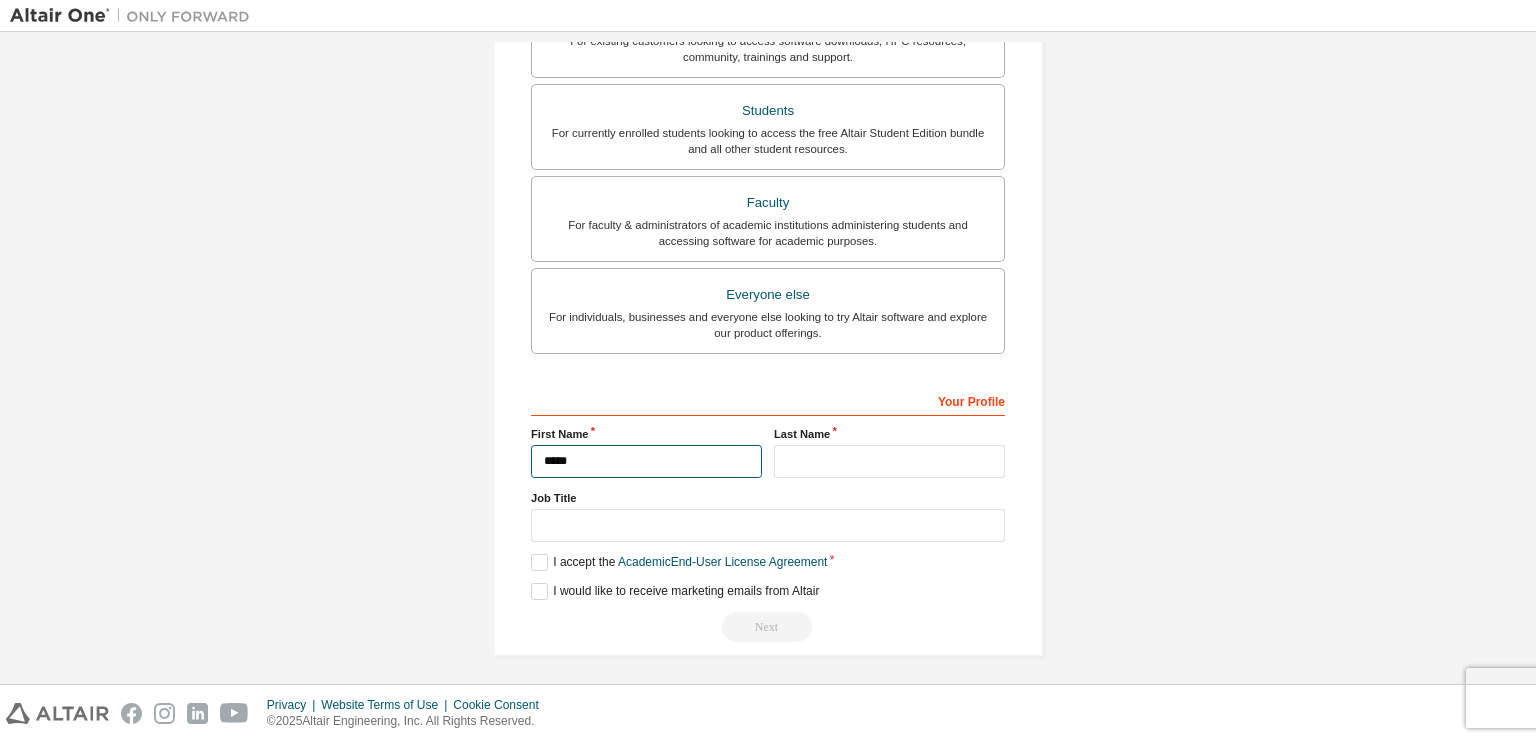 type on "*****" 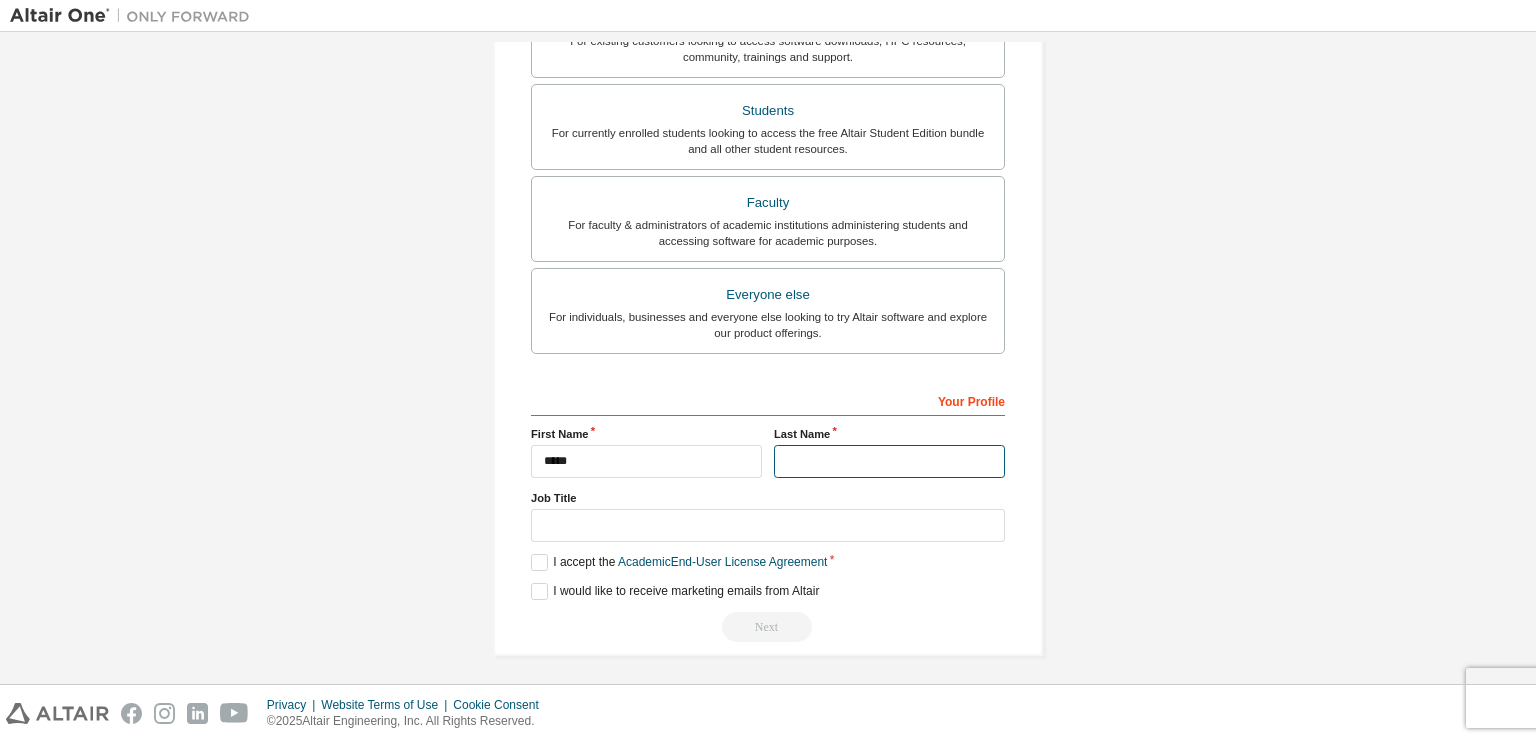 click at bounding box center (889, 461) 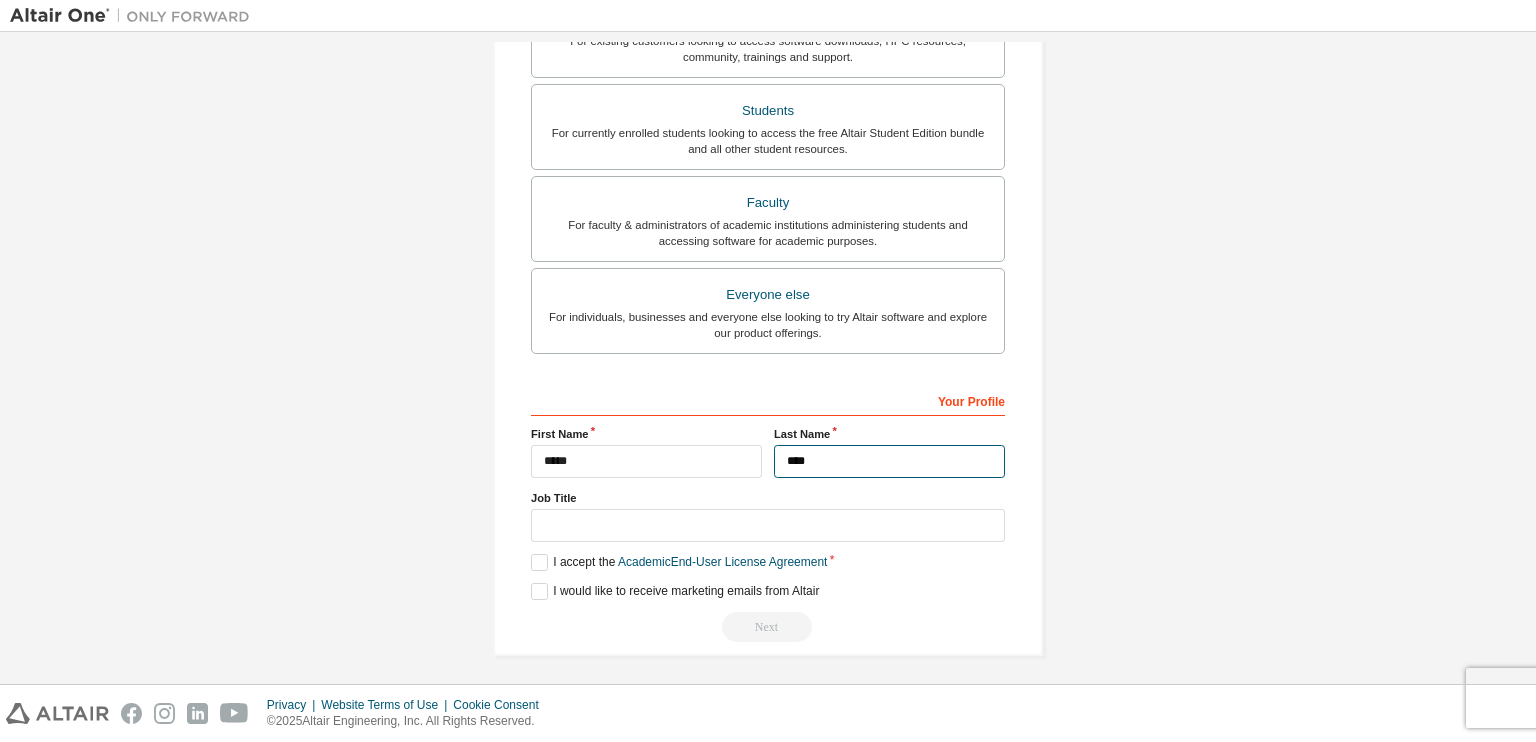 type on "****" 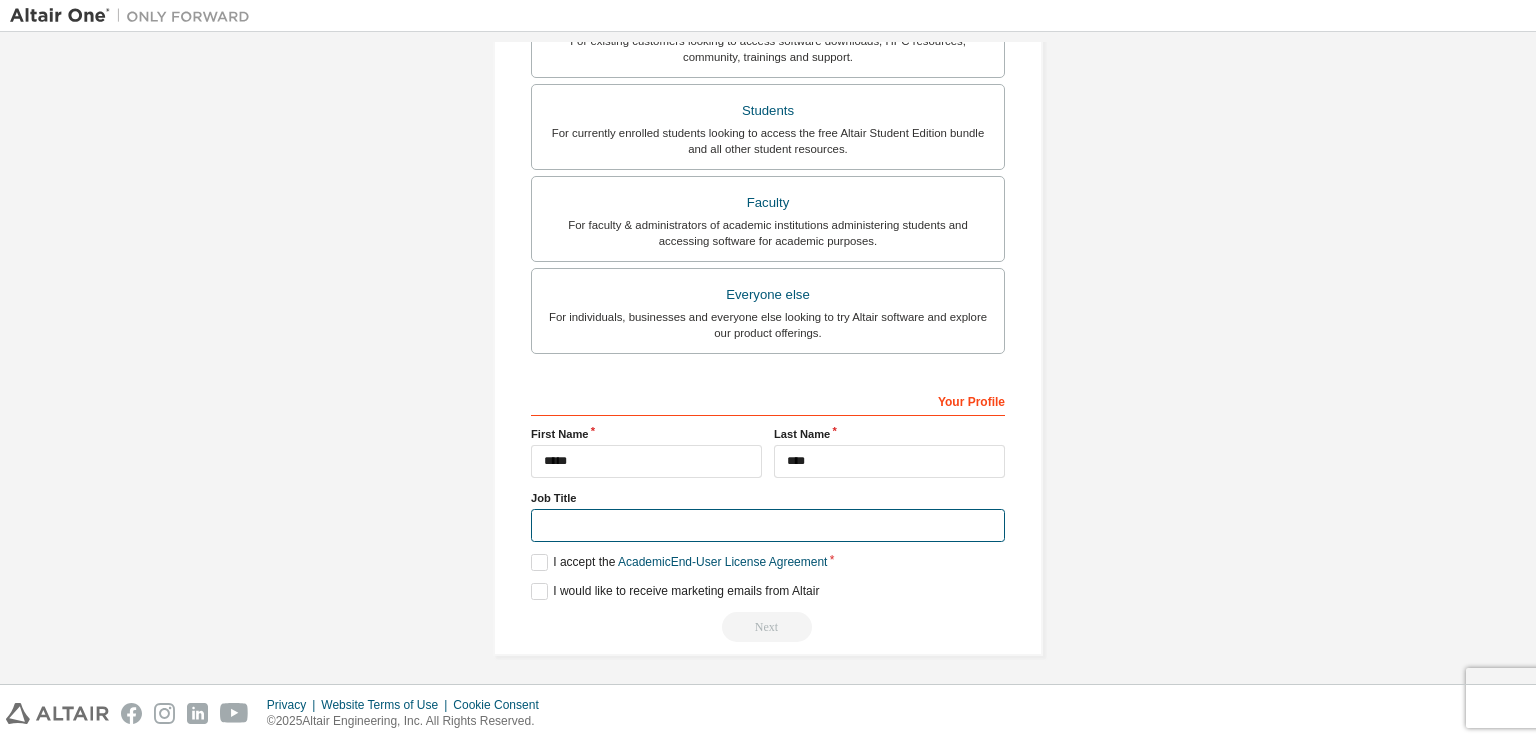 click at bounding box center [768, 525] 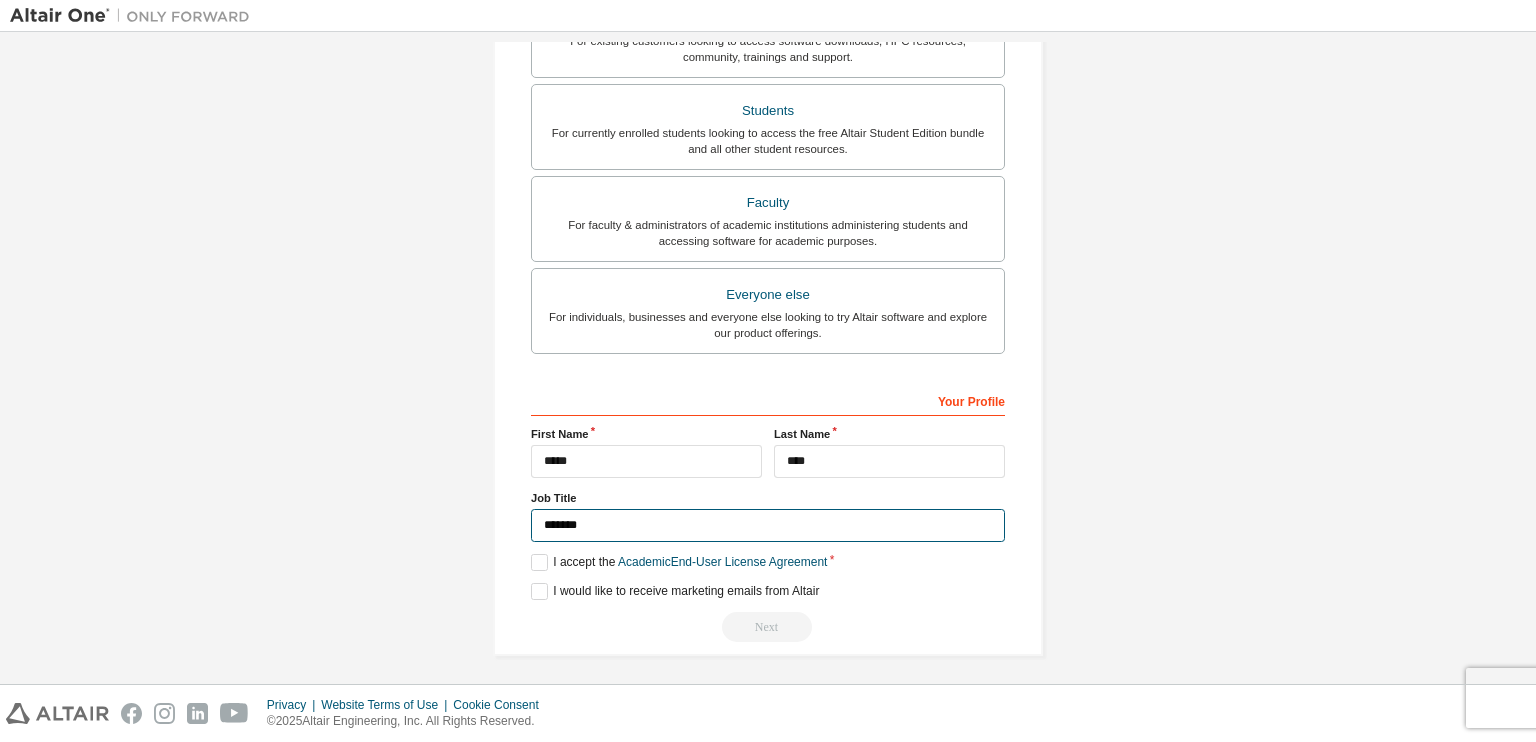 scroll, scrollTop: 0, scrollLeft: 0, axis: both 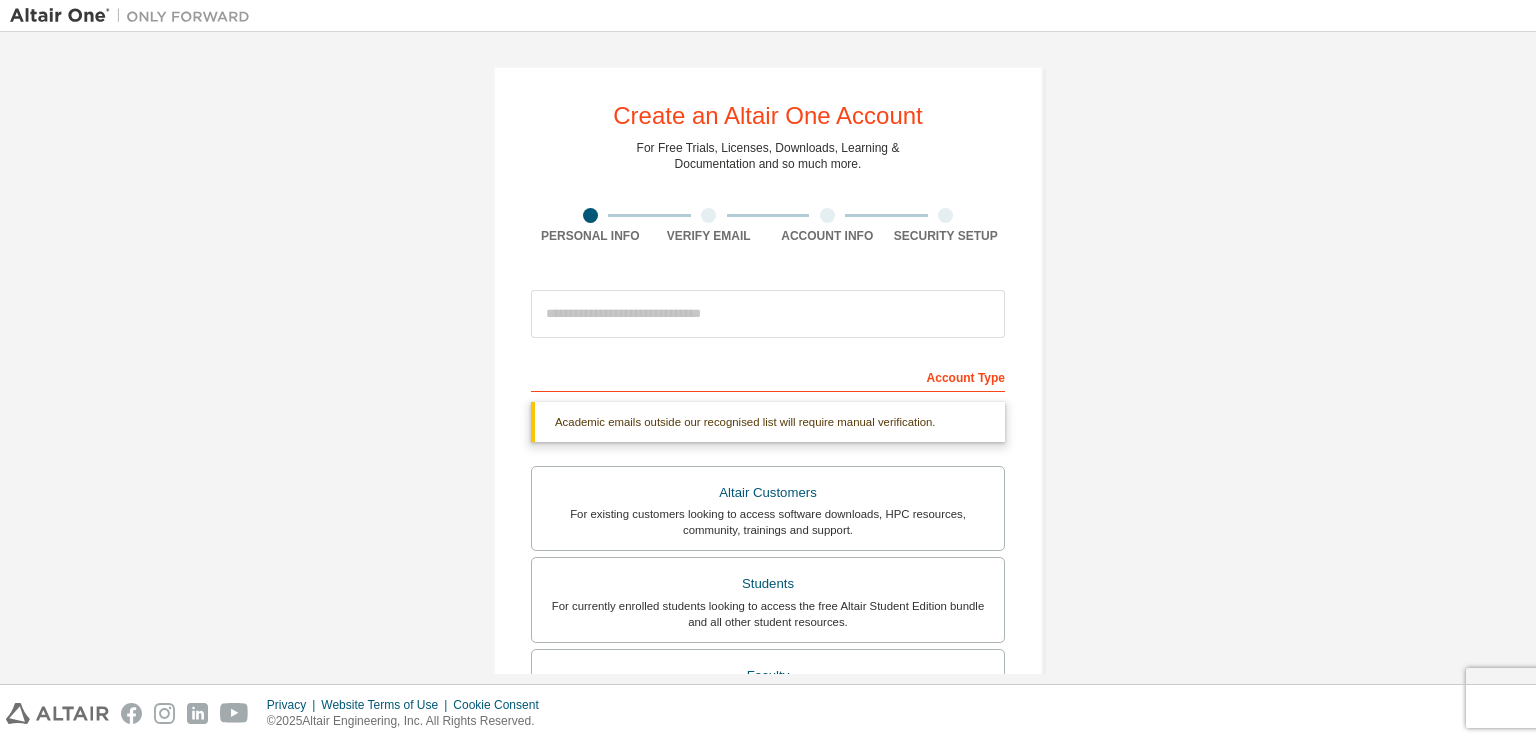 type on "*******" 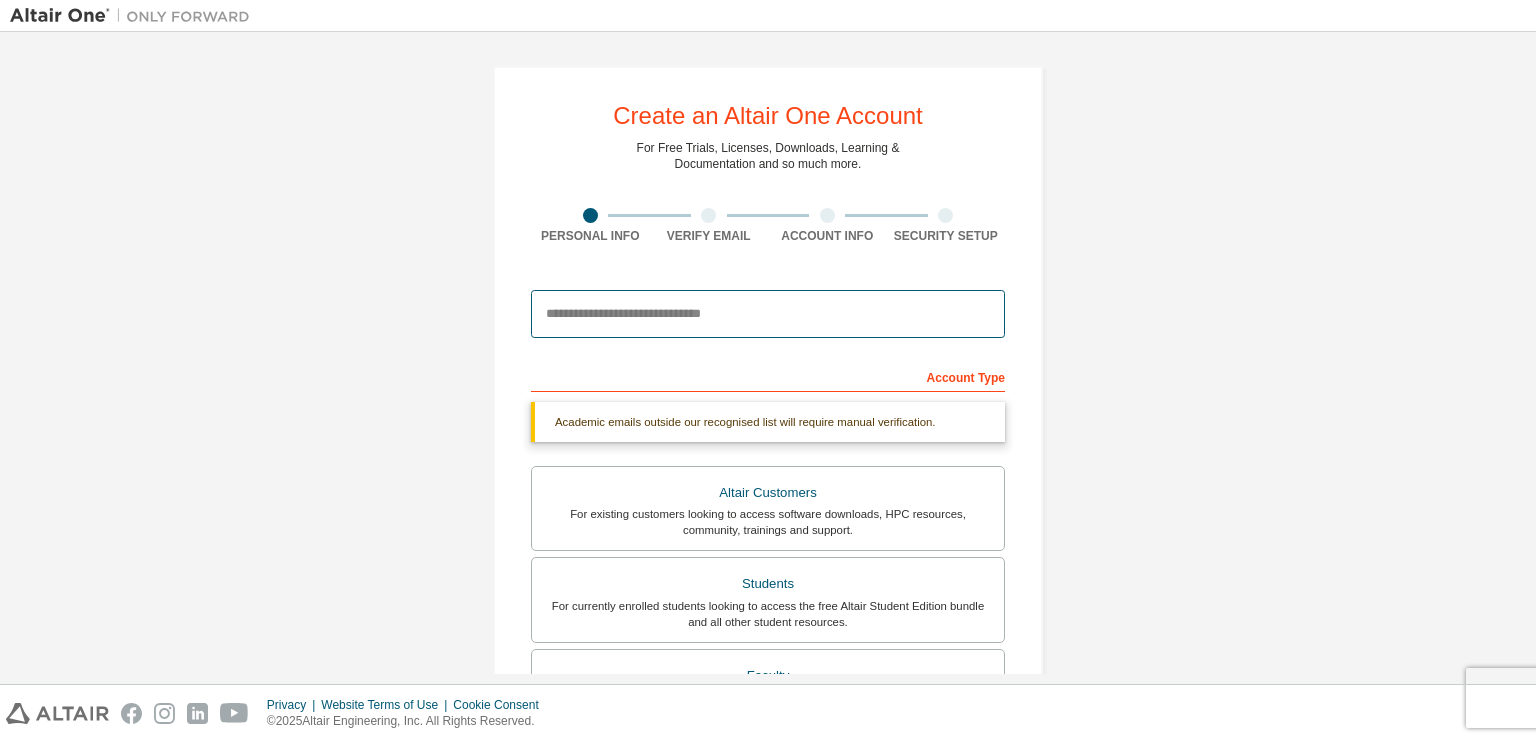 click at bounding box center [768, 314] 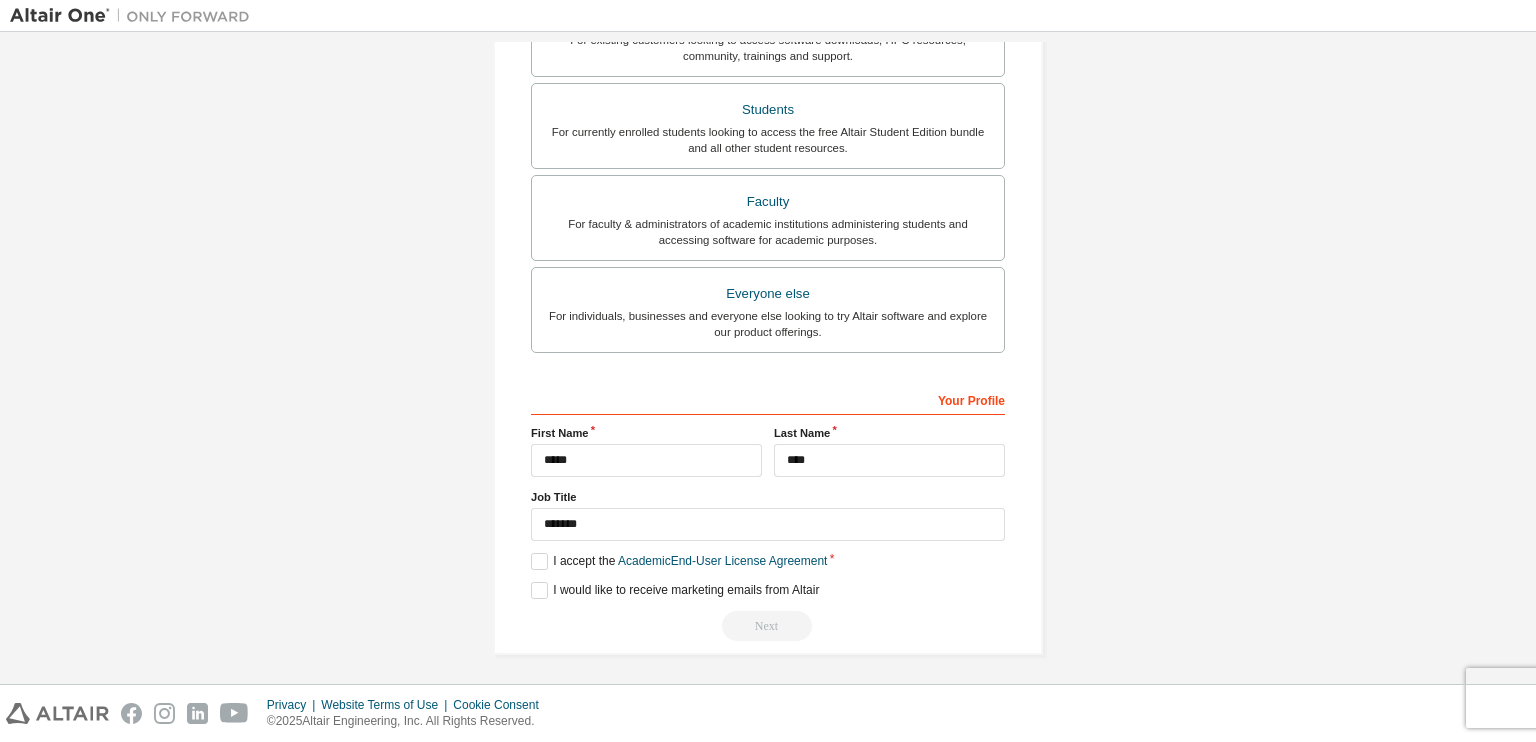 scroll, scrollTop: 0, scrollLeft: 0, axis: both 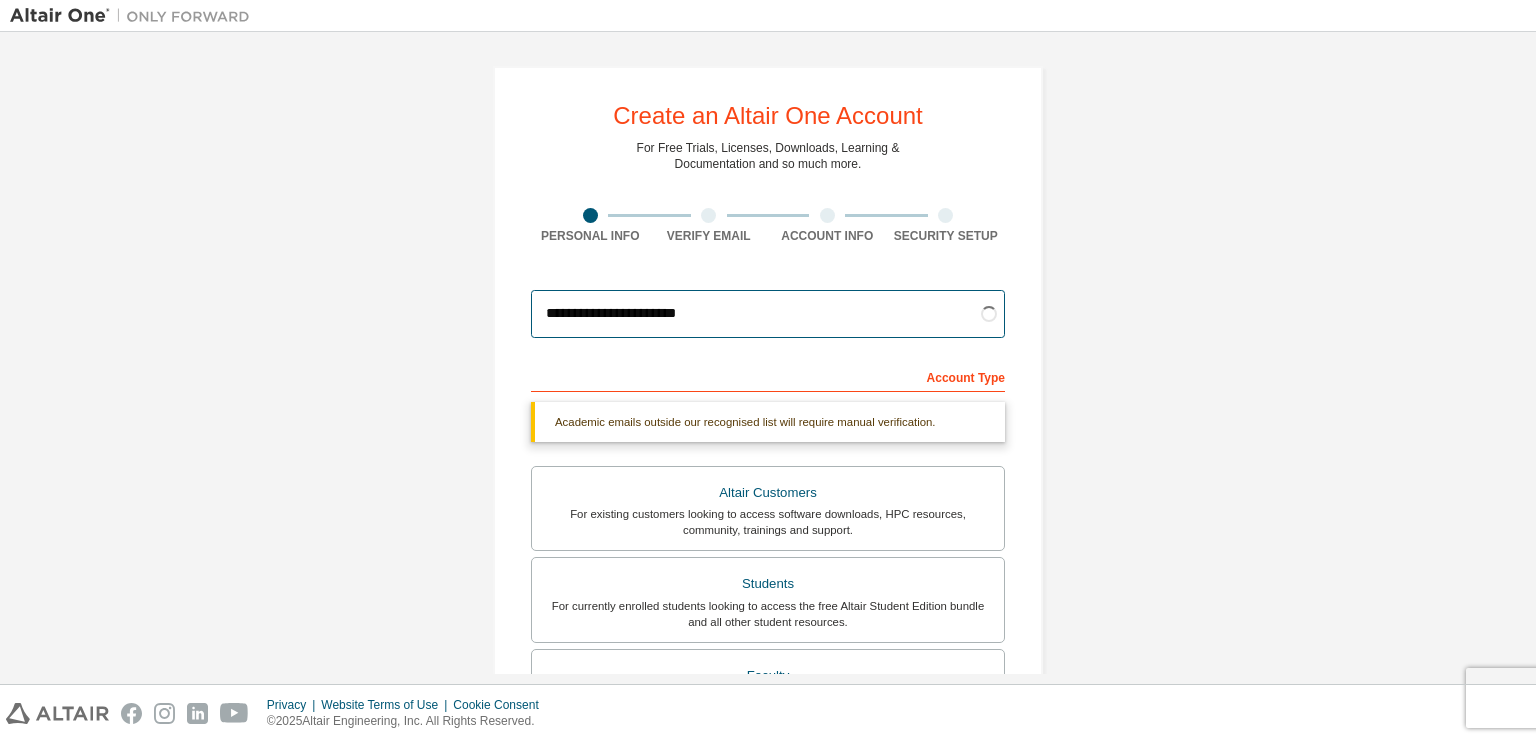 type on "**********" 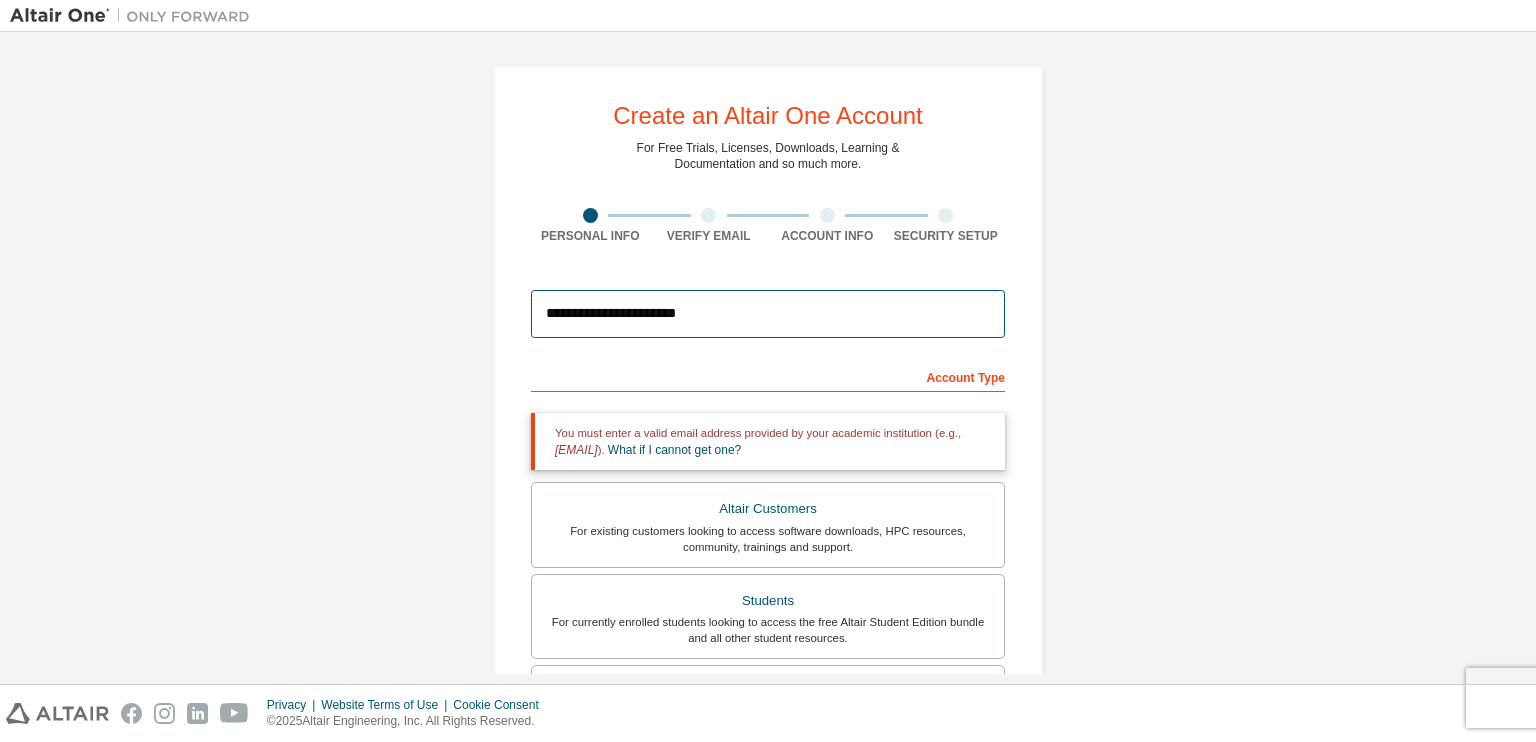 click on "**********" at bounding box center [768, 314] 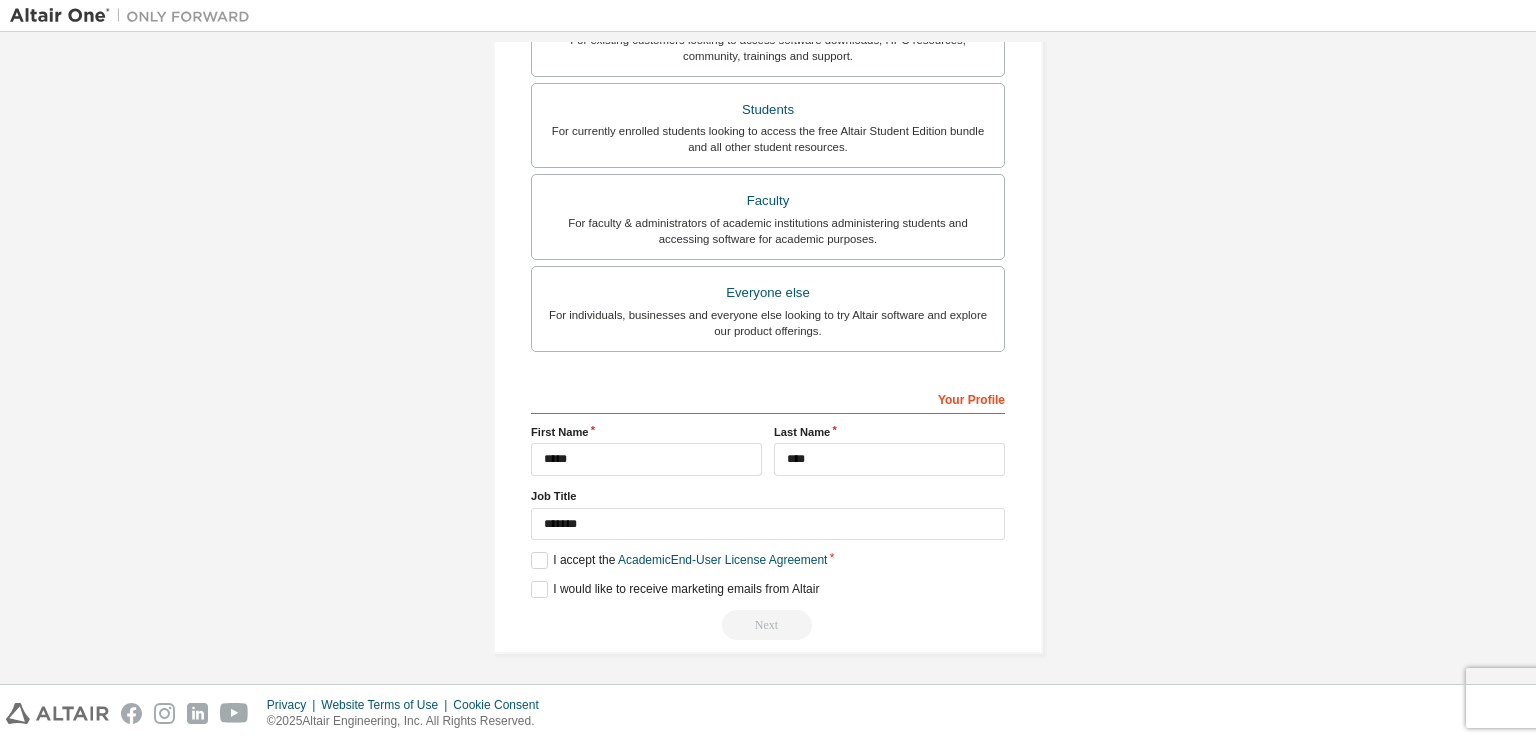 click on "Next" at bounding box center [768, 625] 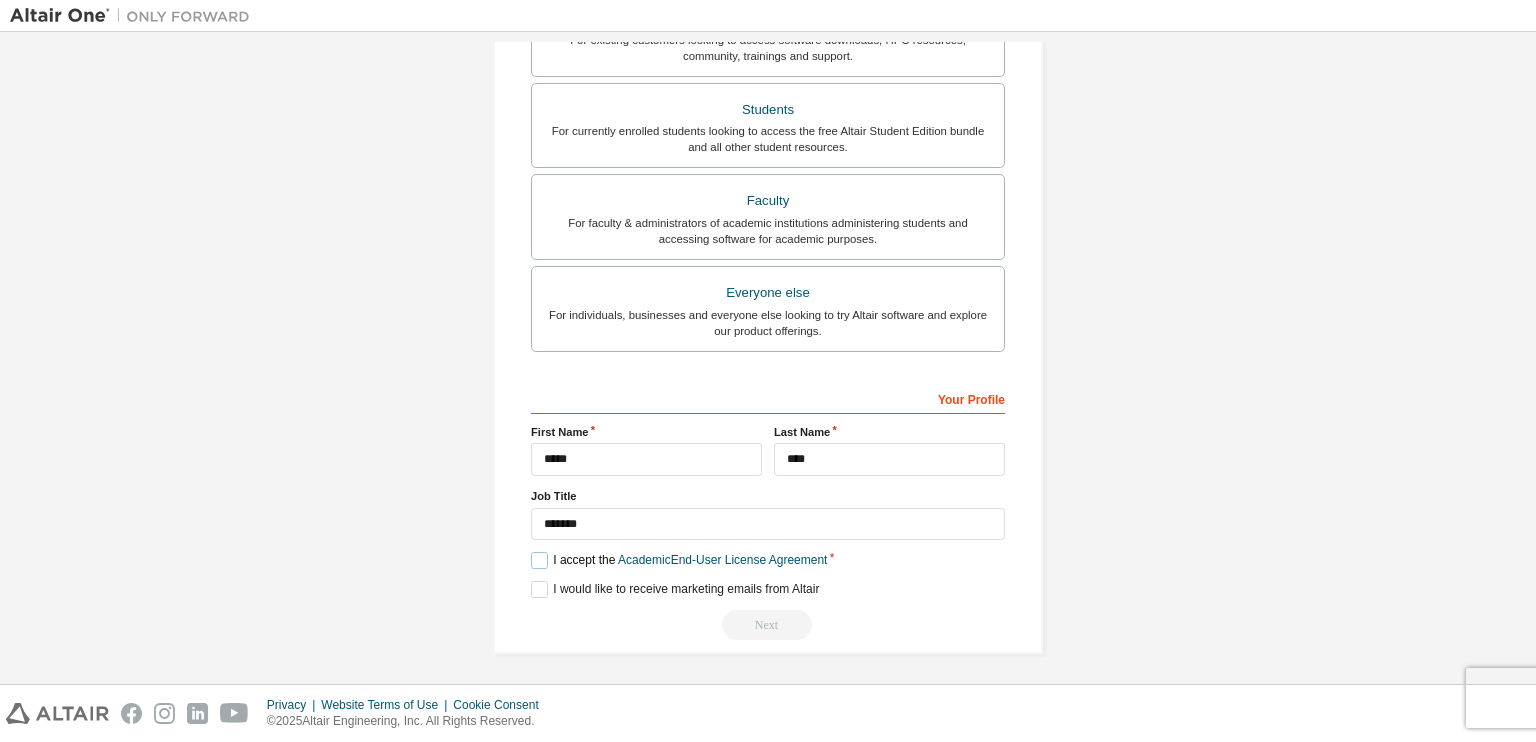 click on "I accept the   Academic   End-User License Agreement" at bounding box center (679, 560) 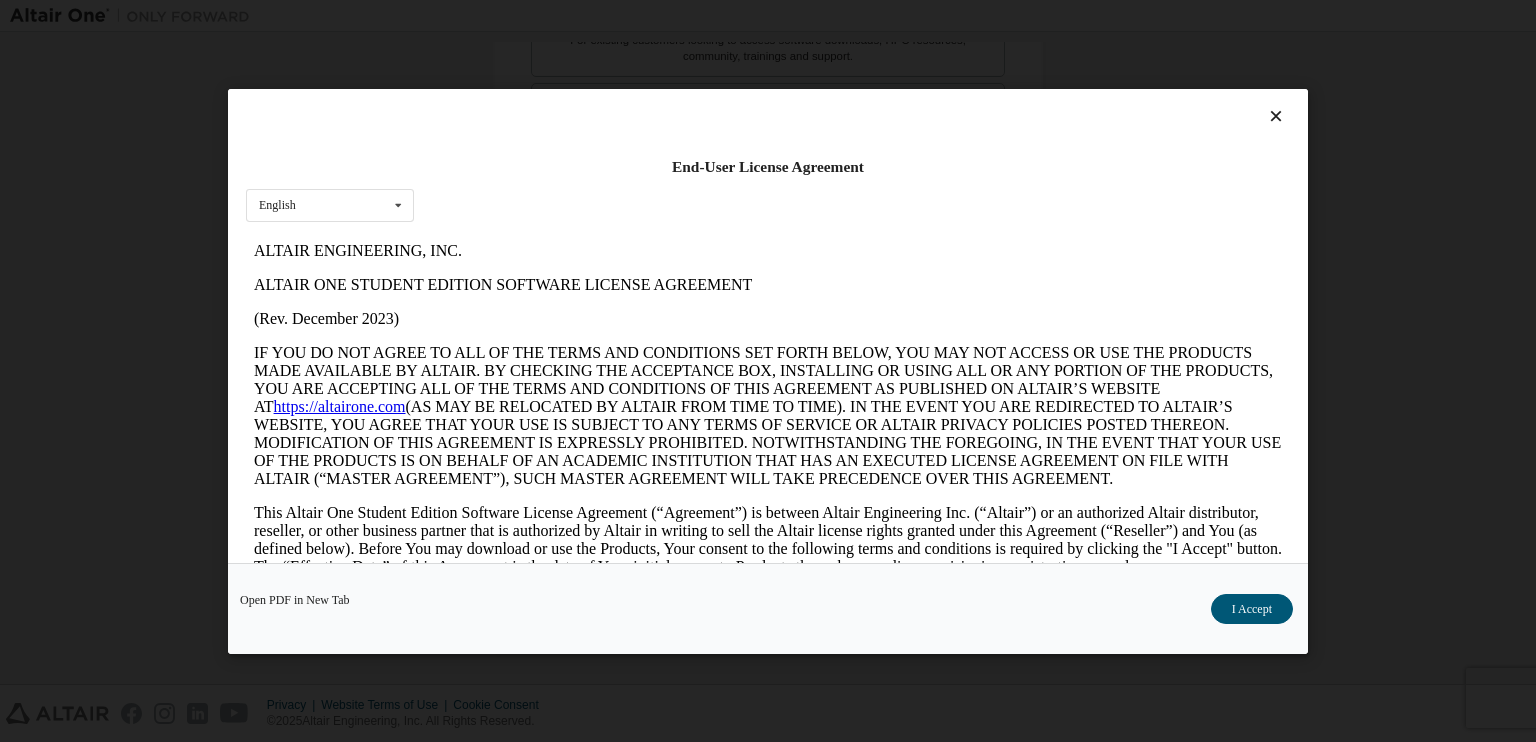 scroll, scrollTop: 0, scrollLeft: 0, axis: both 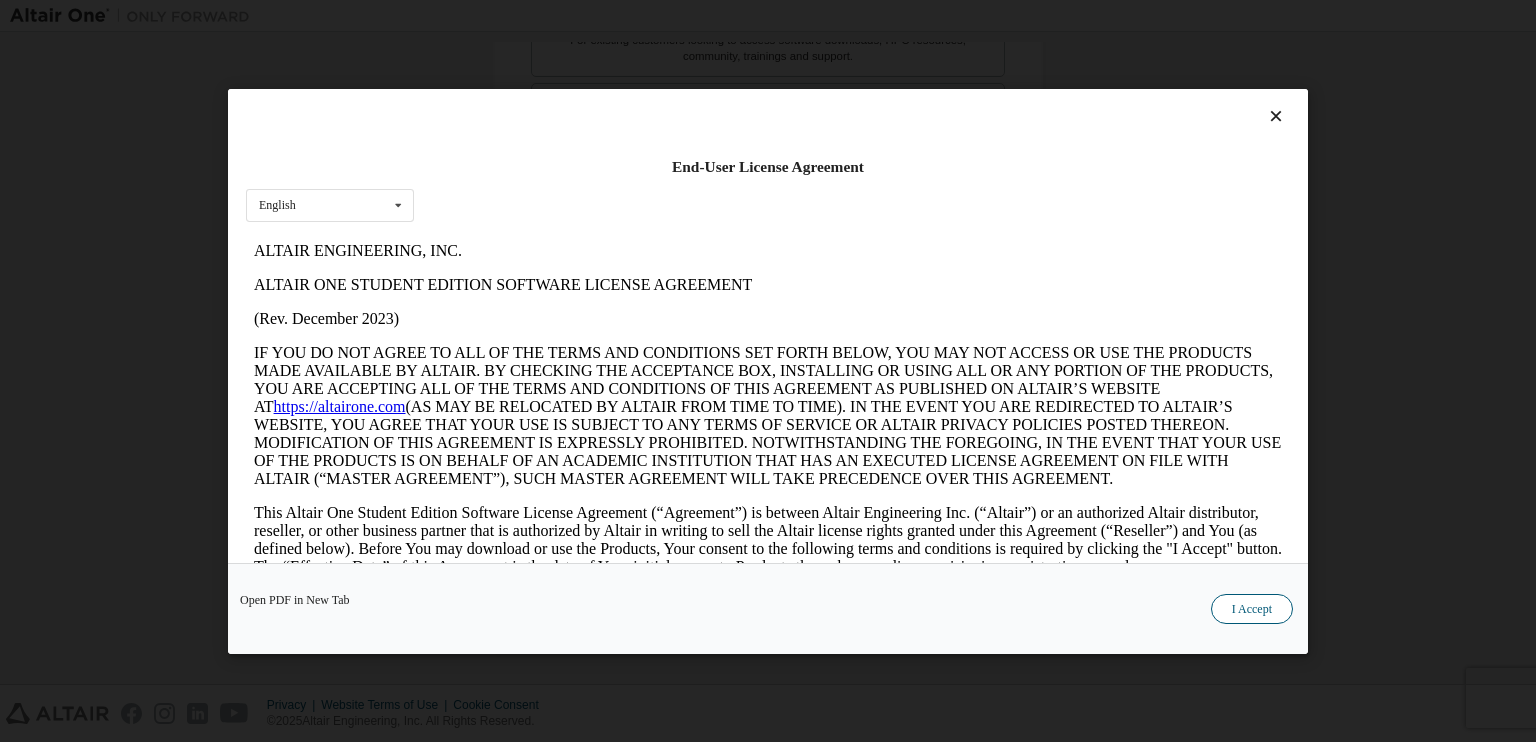 click on "I Accept" at bounding box center (1252, 608) 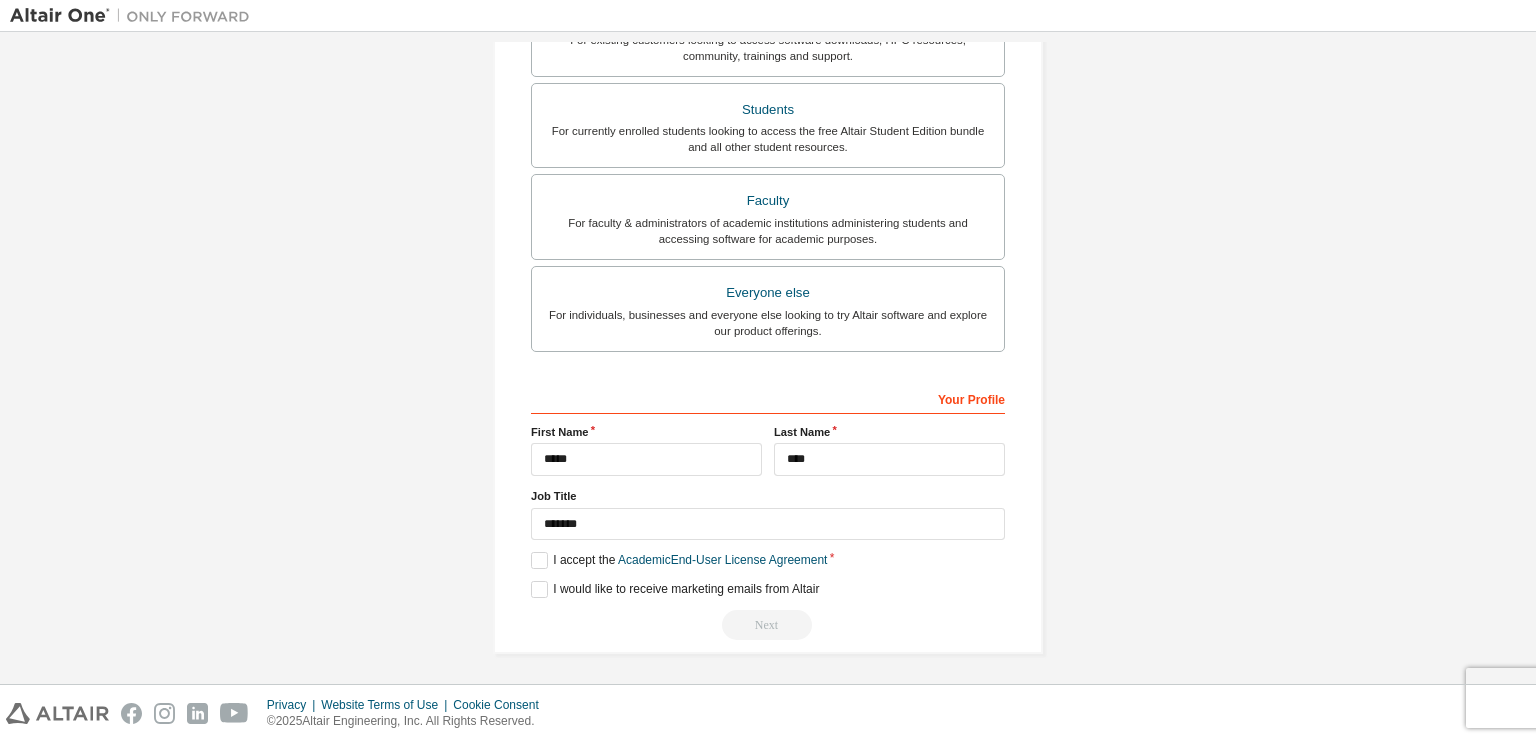 click on "Next" at bounding box center (768, 625) 